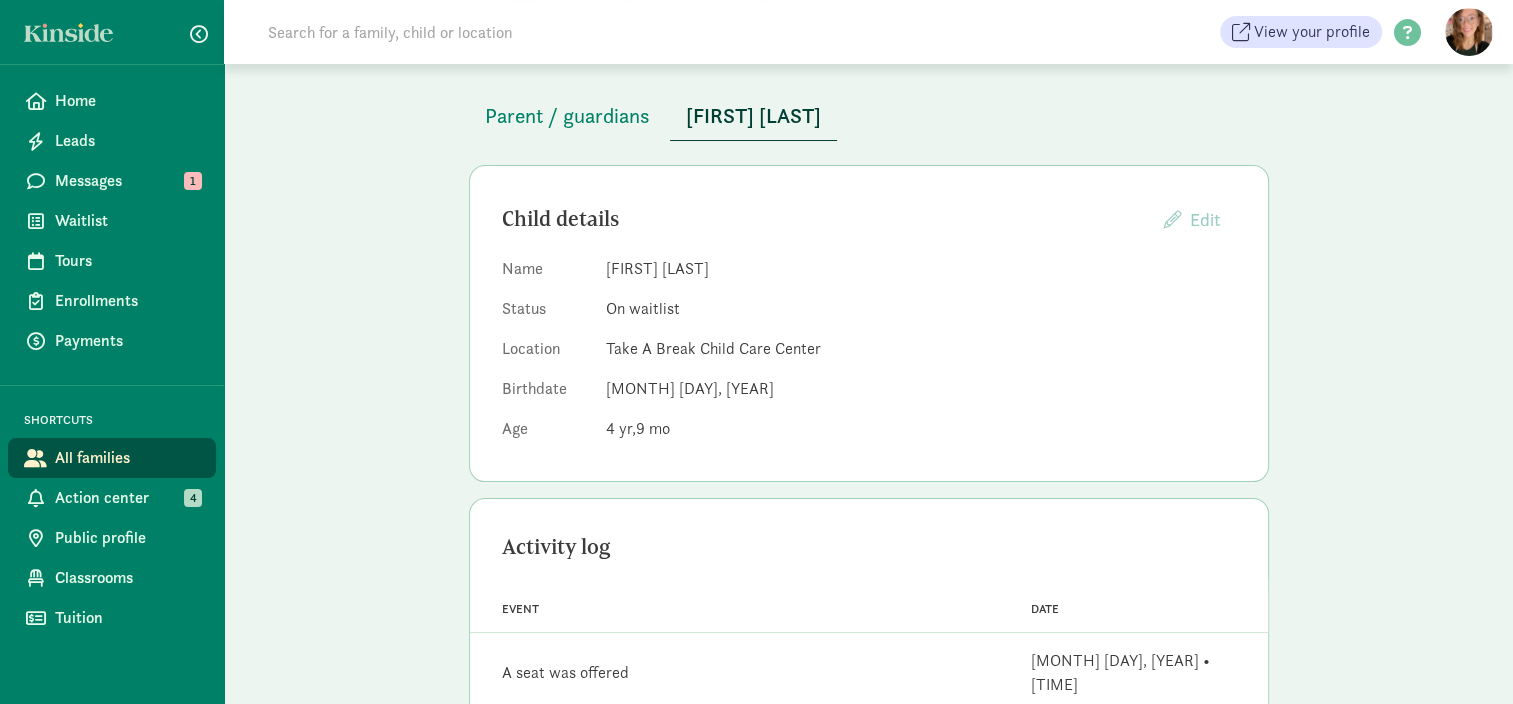 scroll, scrollTop: 0, scrollLeft: 0, axis: both 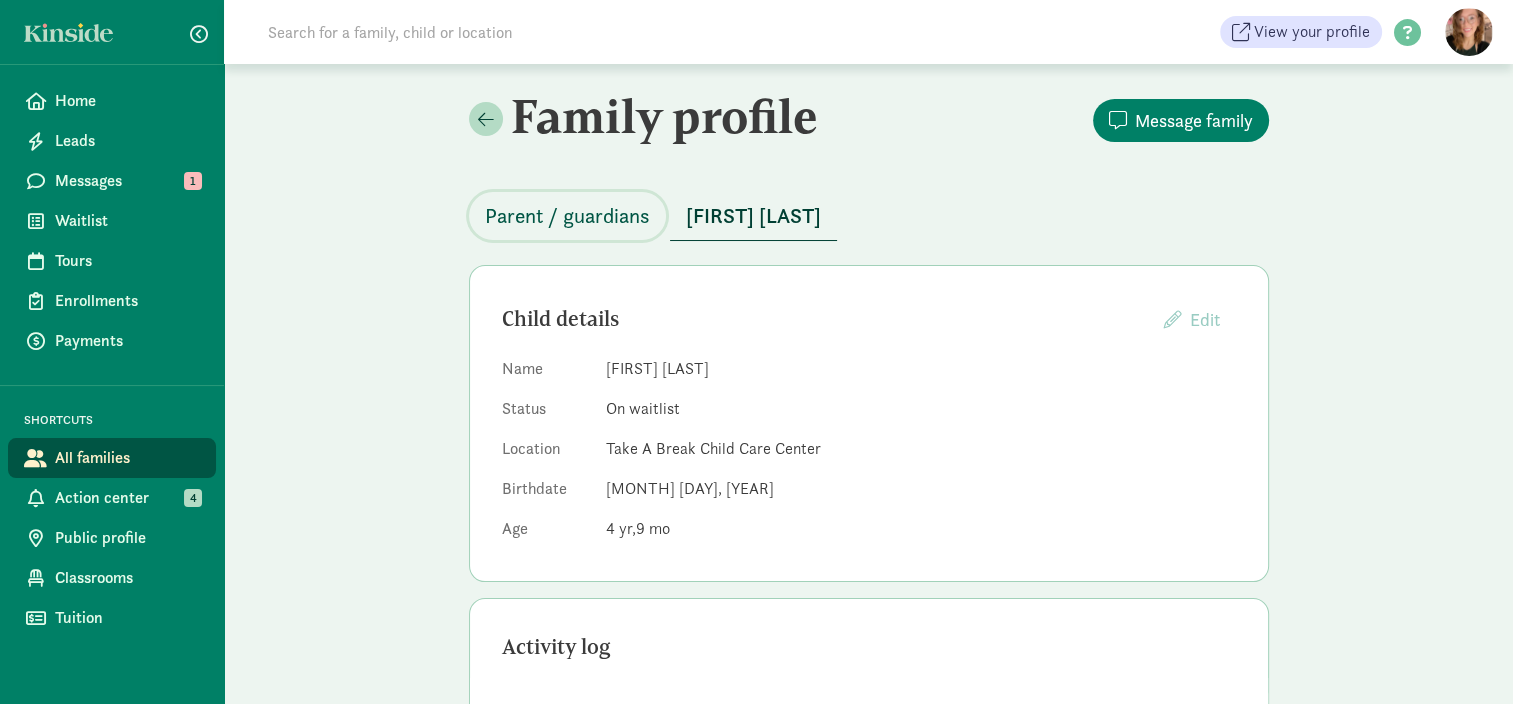 click on "Parent / guardians" at bounding box center (567, 216) 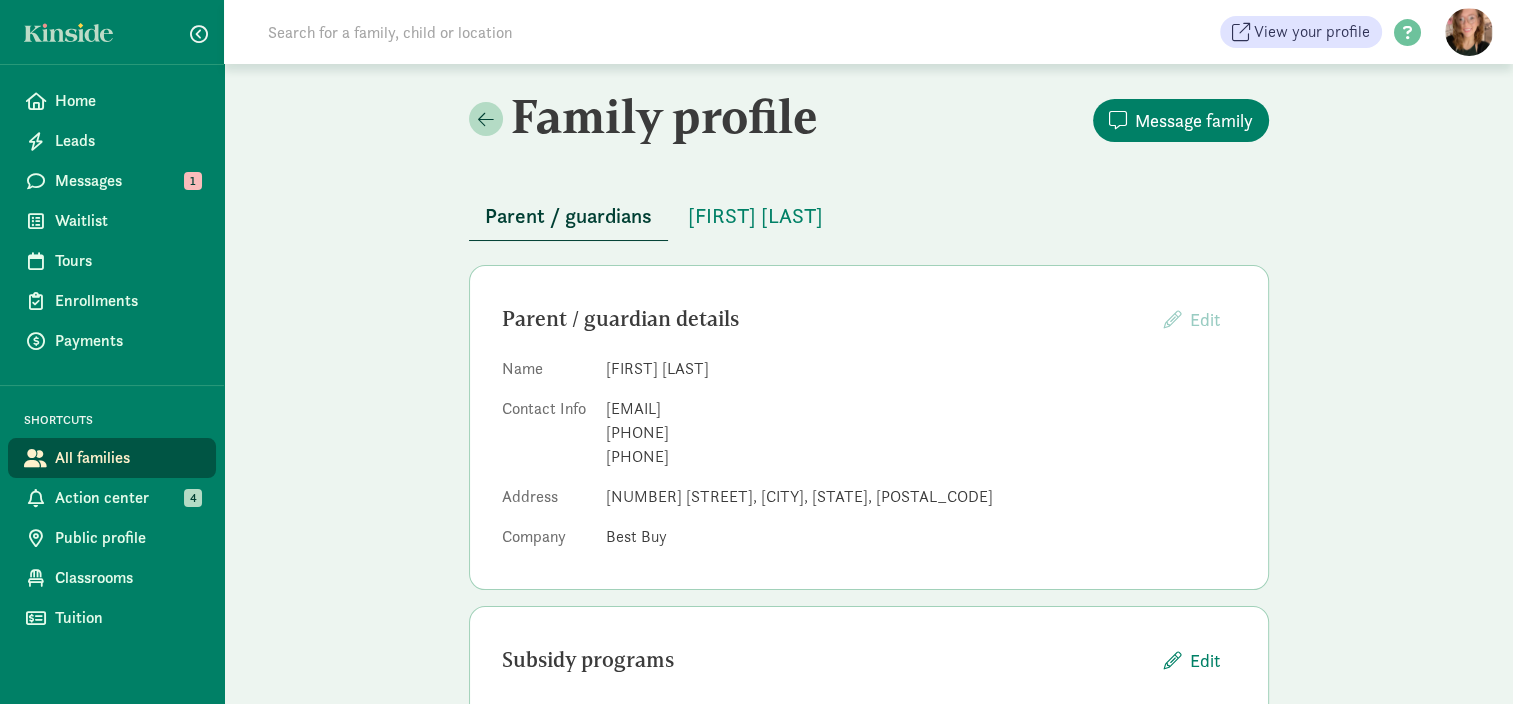 scroll, scrollTop: 97, scrollLeft: 0, axis: vertical 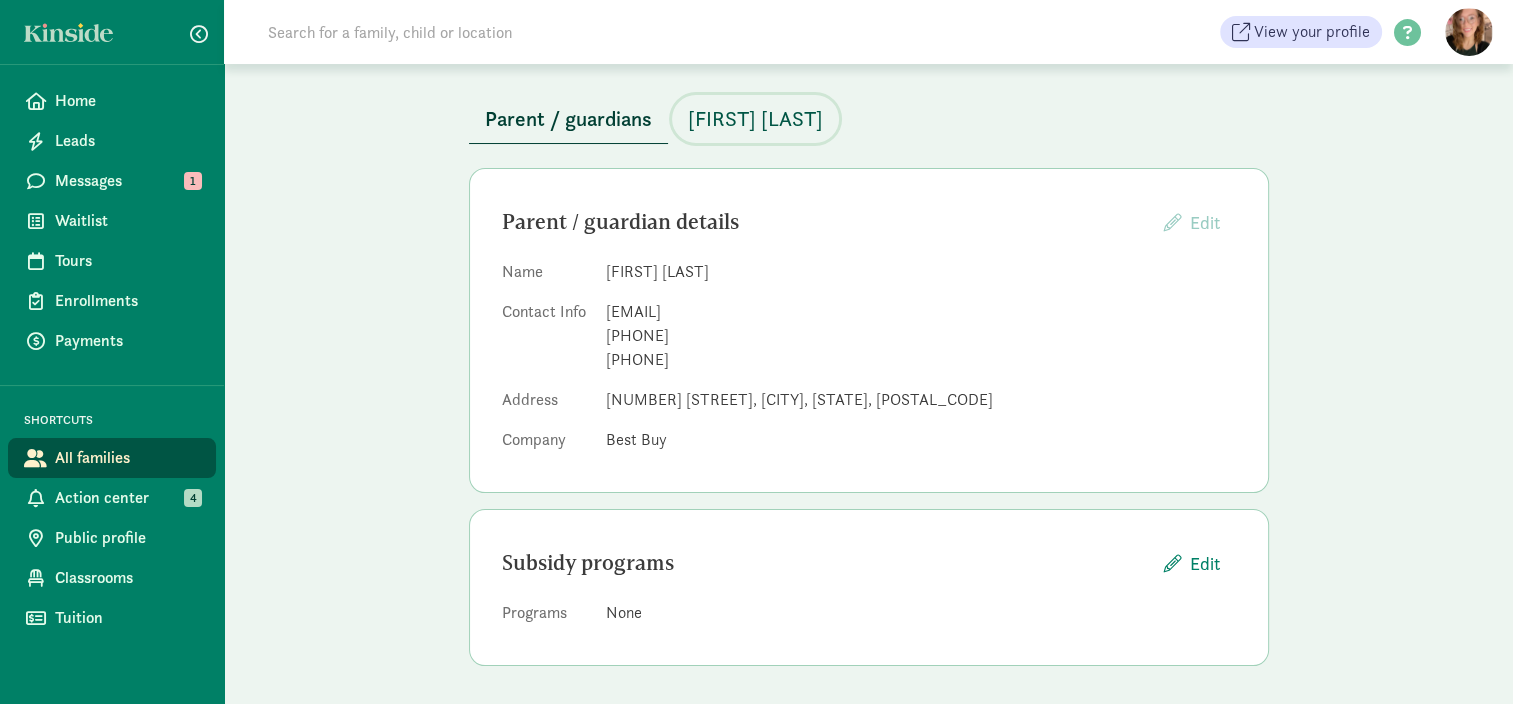 click on "[FIRST] [LAST]" at bounding box center (755, 119) 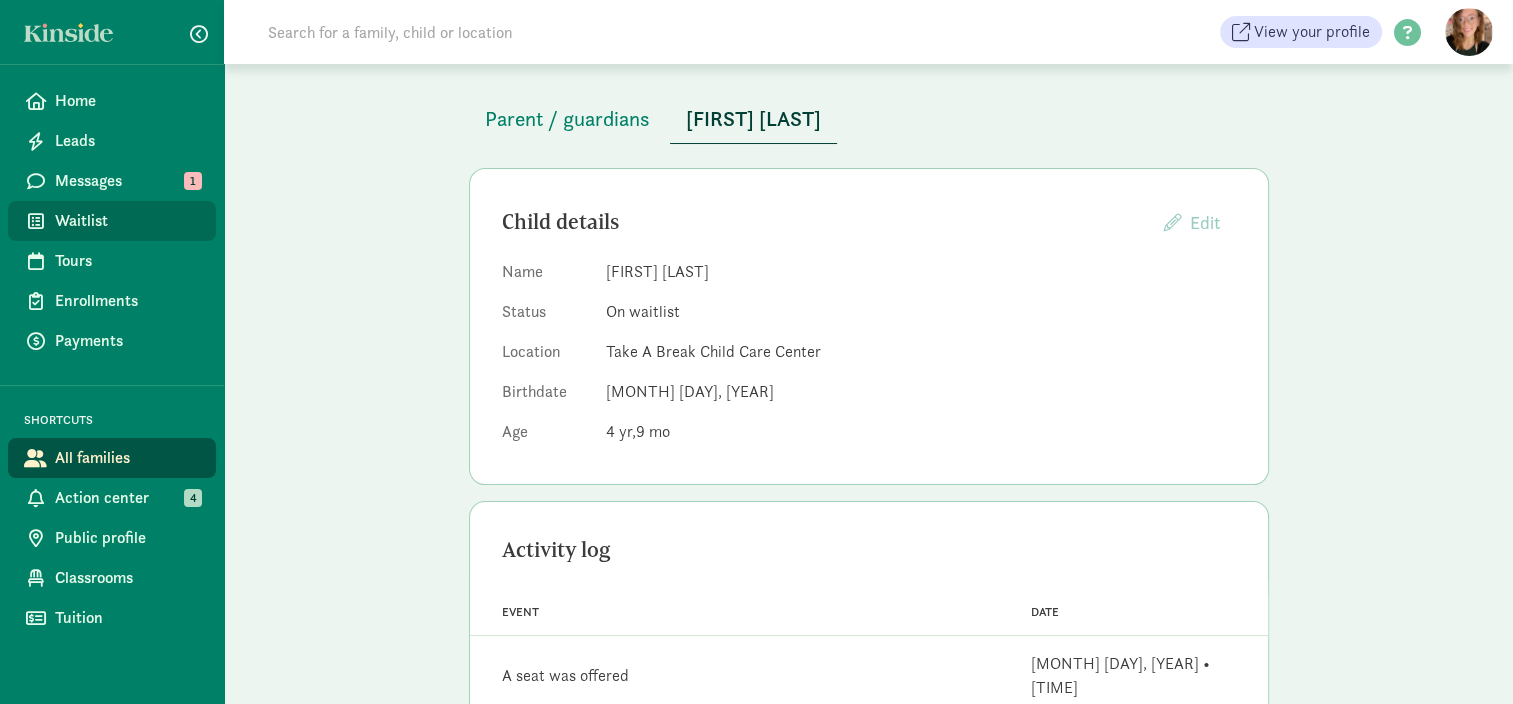 click on "Waitlist" at bounding box center [127, 221] 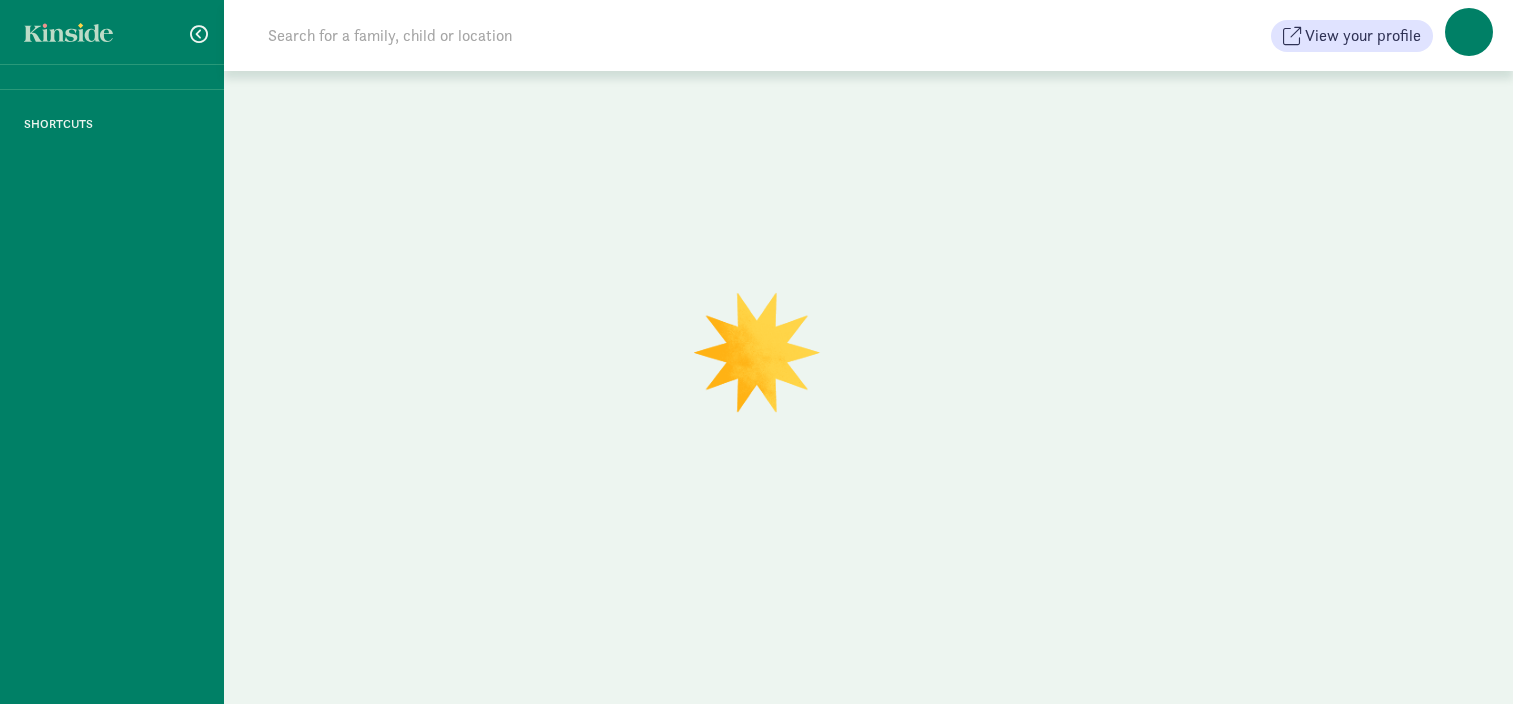 scroll, scrollTop: 0, scrollLeft: 0, axis: both 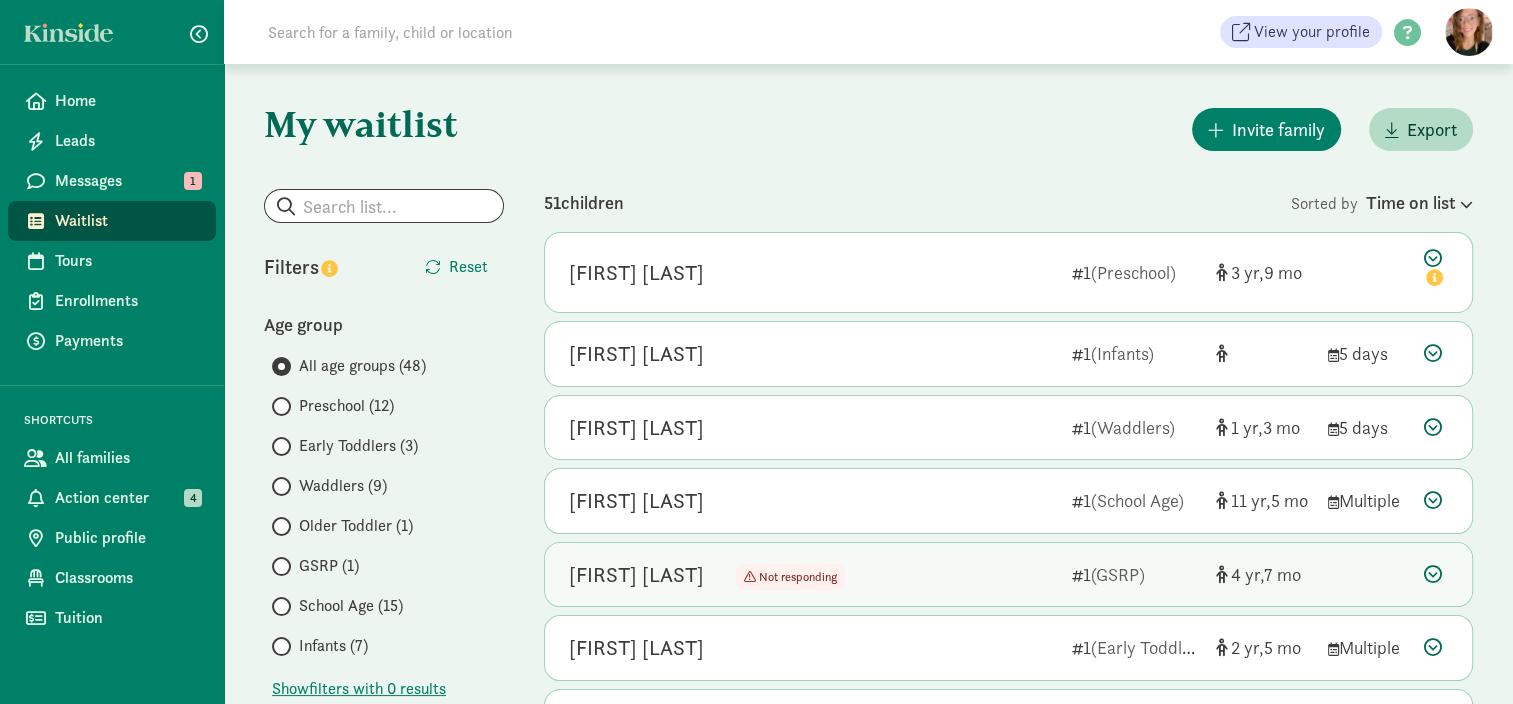 click on "[FIRST] [LAST]" at bounding box center (636, 575) 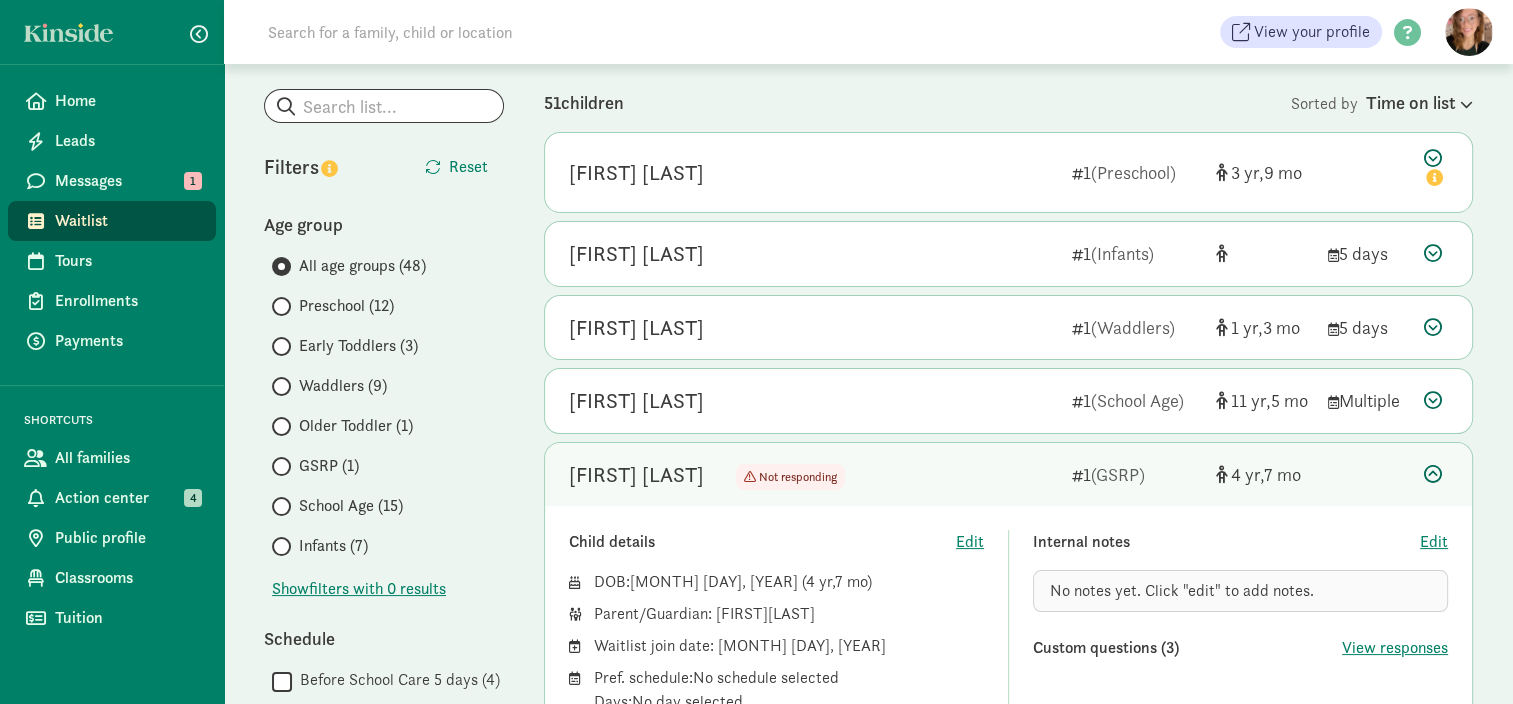 scroll, scrollTop: 0, scrollLeft: 0, axis: both 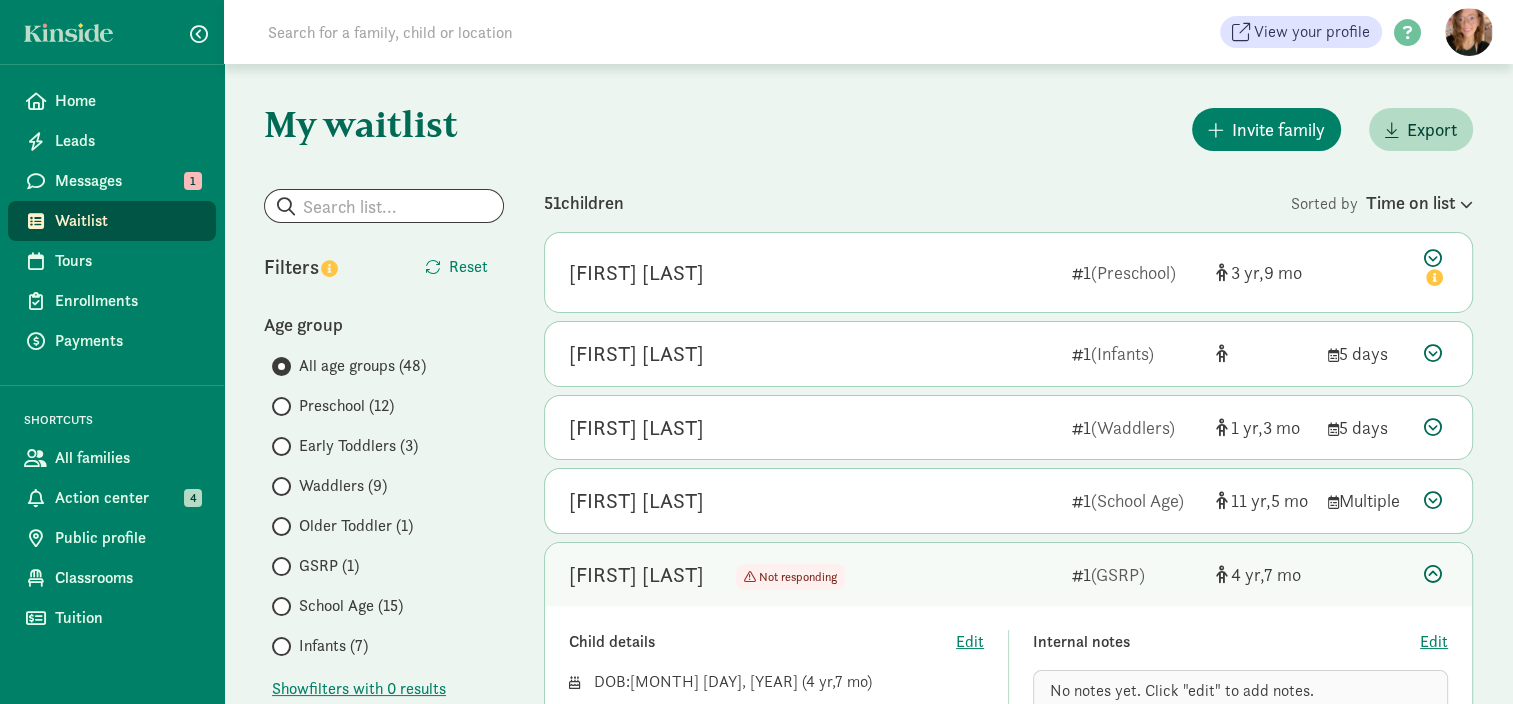click on "[FIRST] [LAST]" at bounding box center (636, 575) 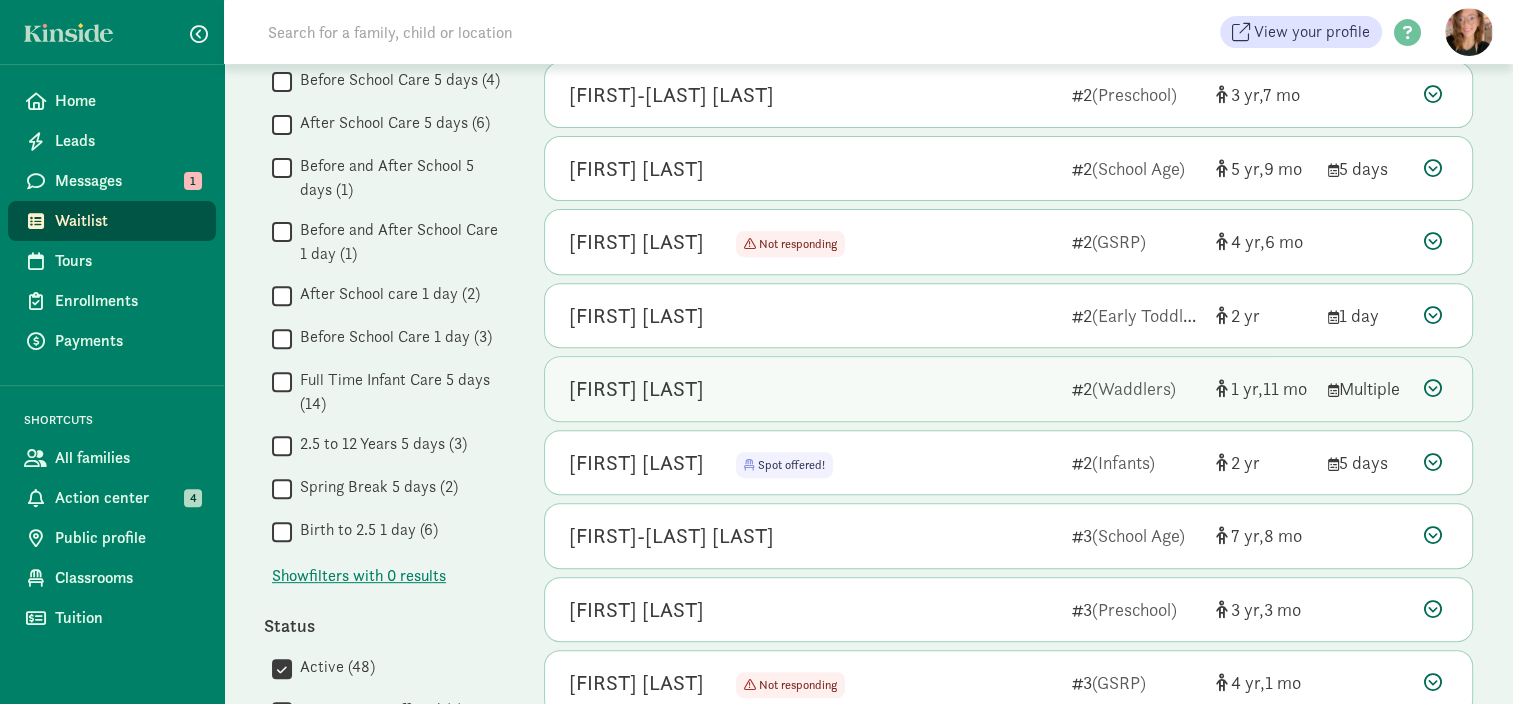 scroll, scrollTop: 800, scrollLeft: 0, axis: vertical 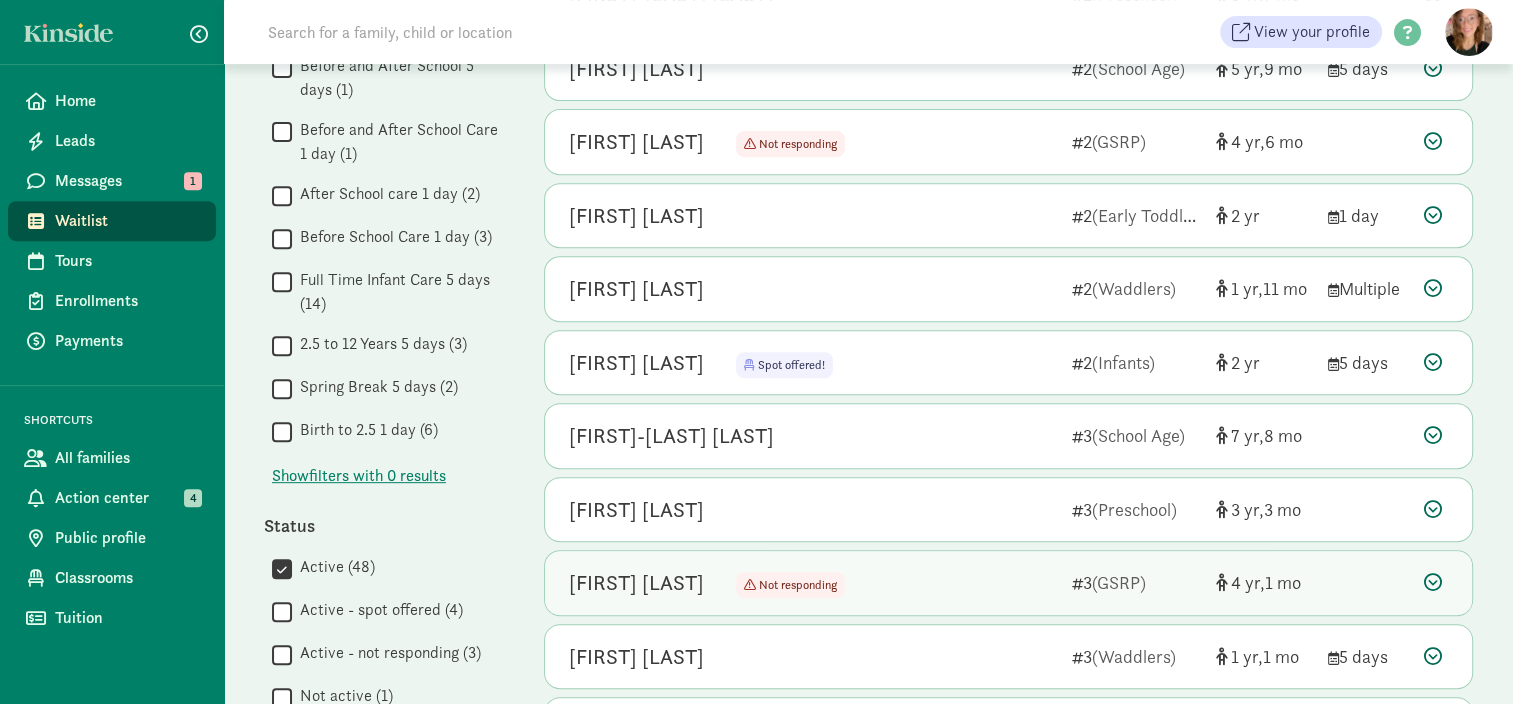 click on "[FIRST] [LAST]" at bounding box center [636, 583] 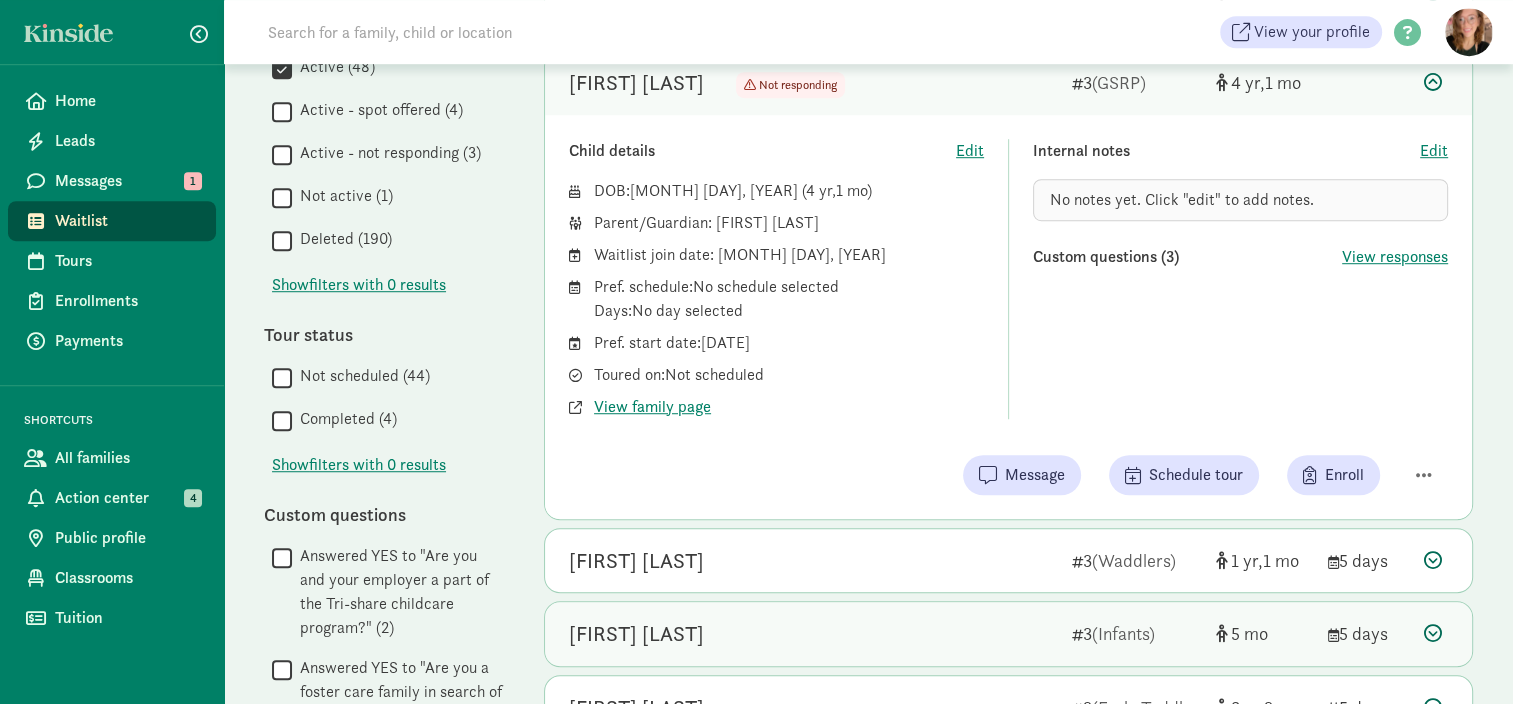 scroll, scrollTop: 1200, scrollLeft: 0, axis: vertical 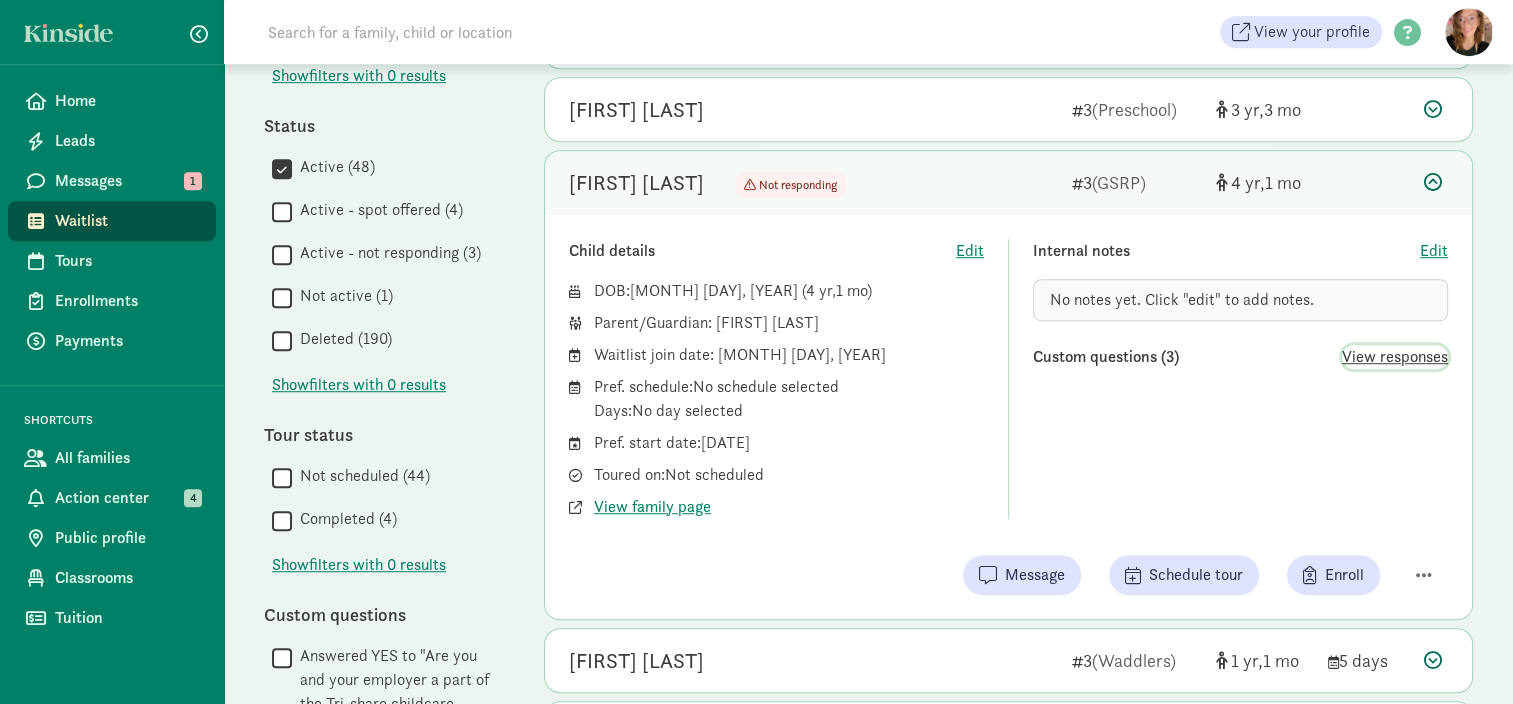 click on "View responses" at bounding box center (1395, 357) 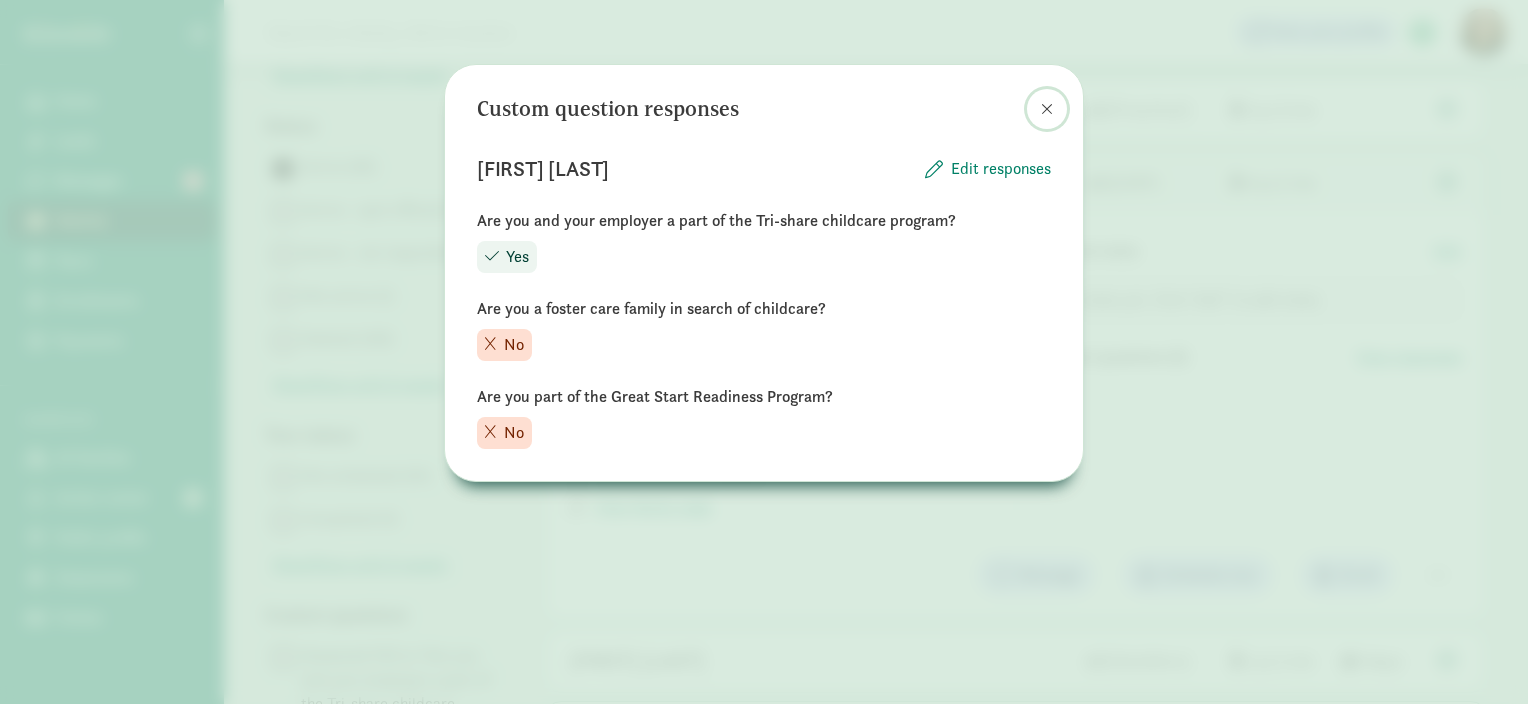 click at bounding box center [1047, 109] 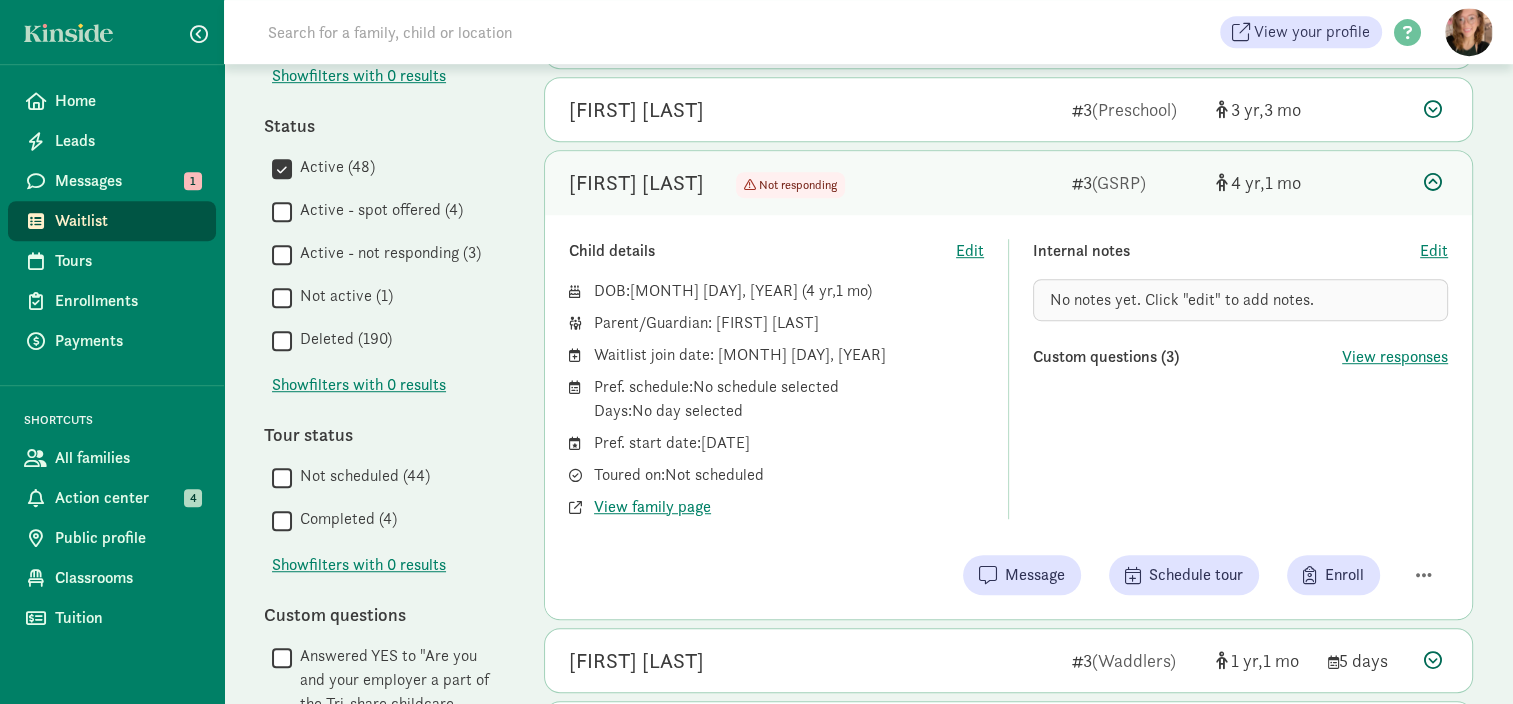 scroll, scrollTop: 1300, scrollLeft: 0, axis: vertical 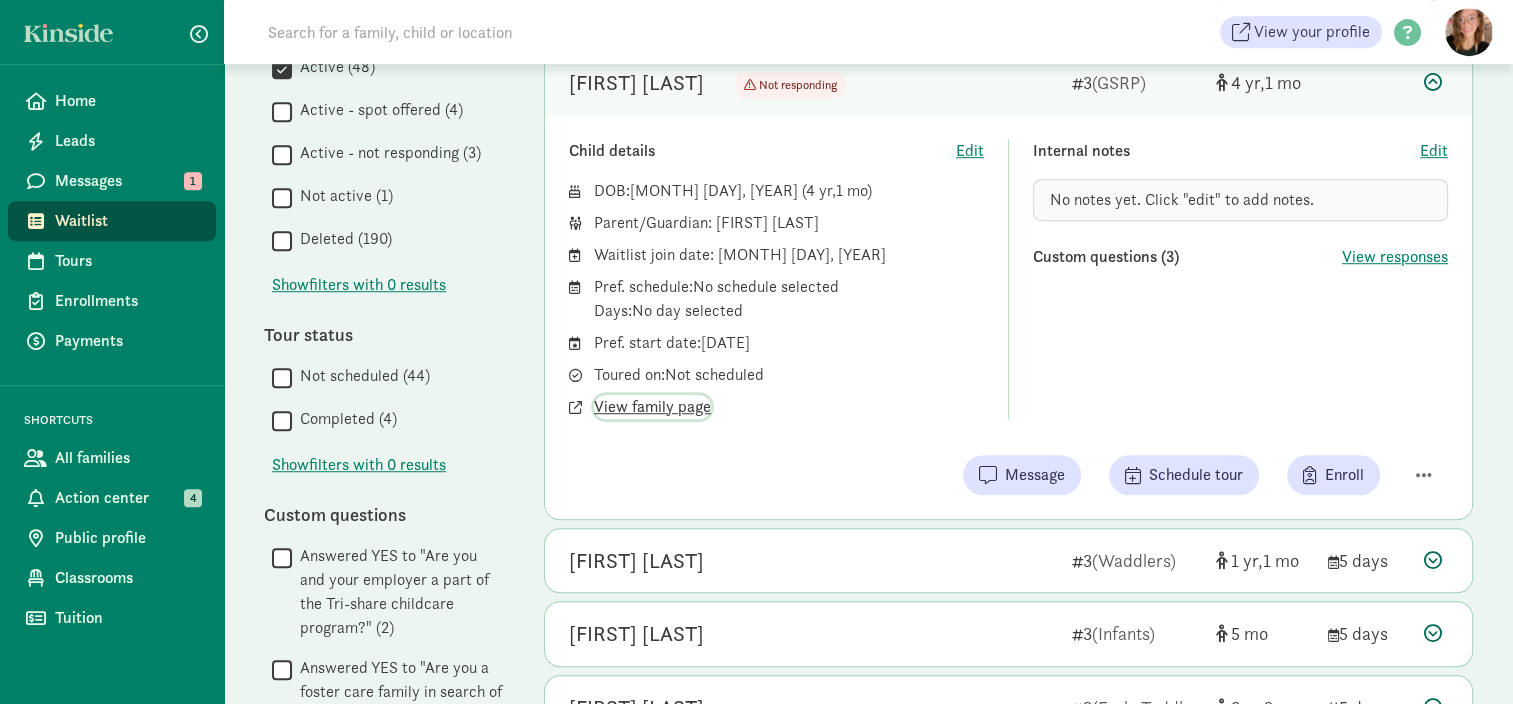 click on "View family page" at bounding box center [652, 407] 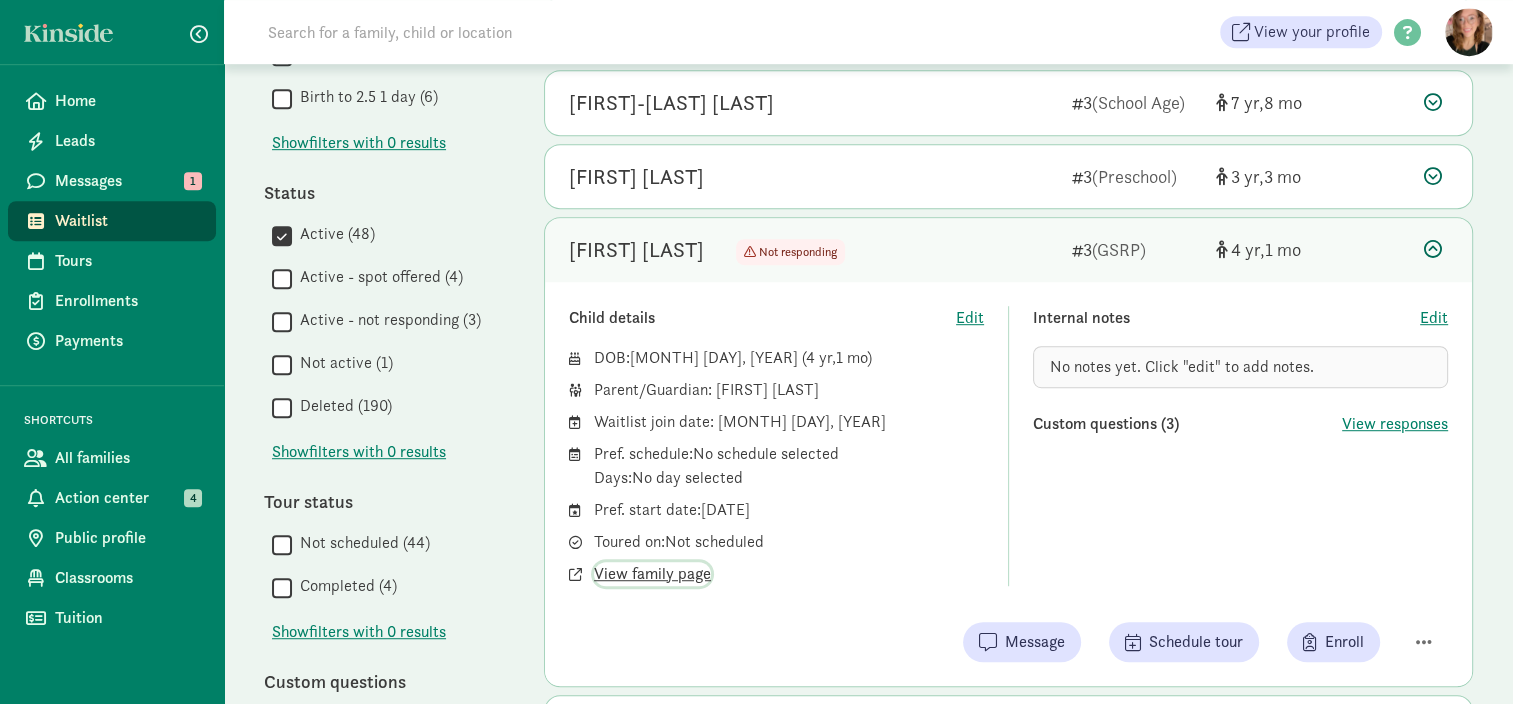 scroll, scrollTop: 1033, scrollLeft: 0, axis: vertical 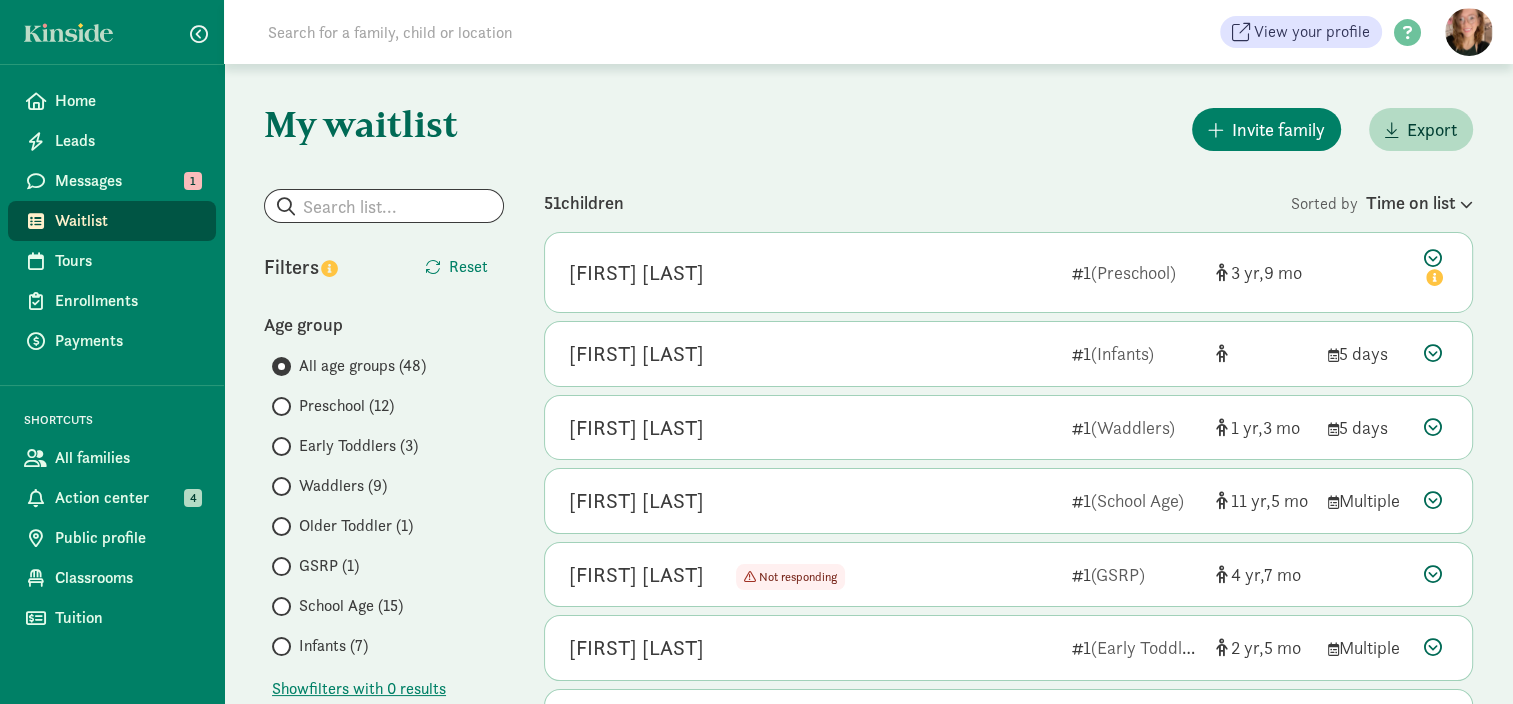 click at bounding box center [1469, 32] 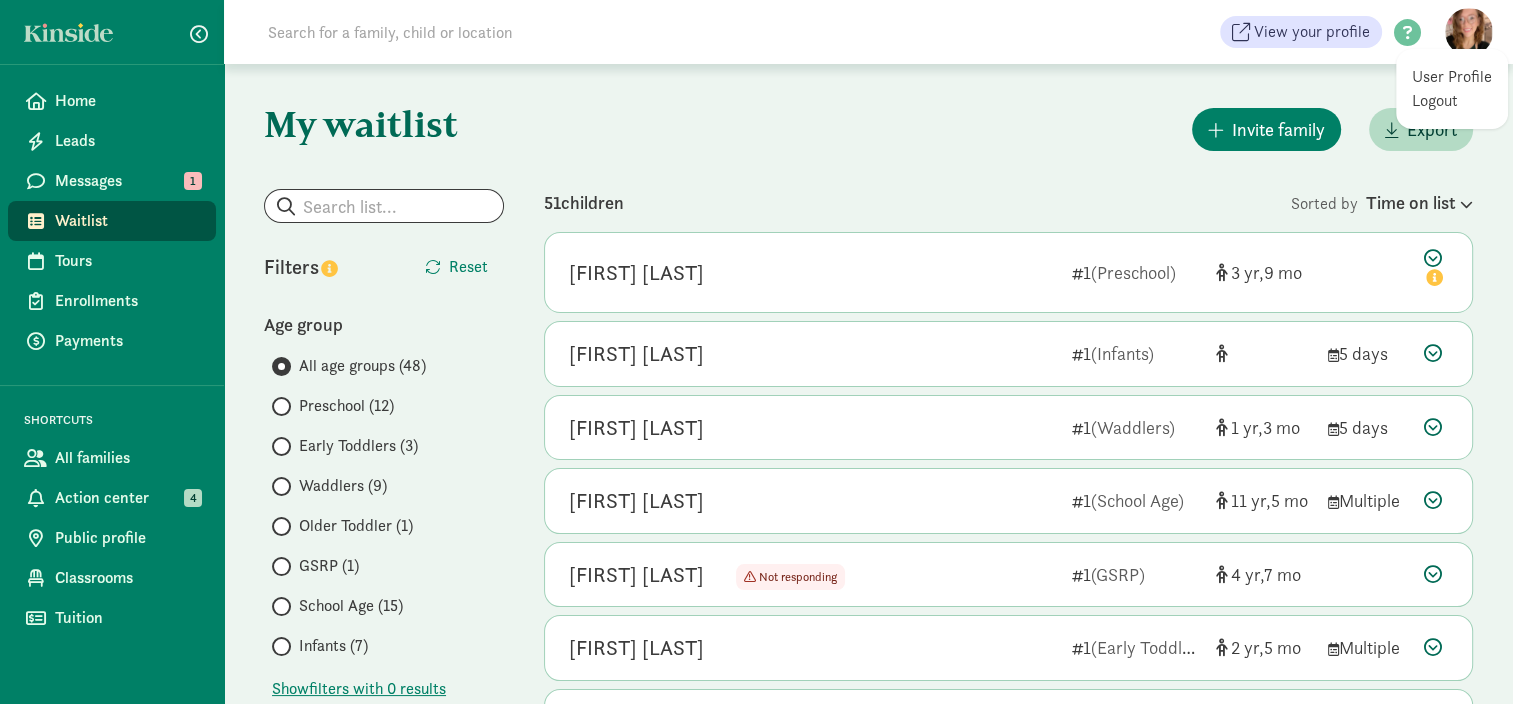 click on "User Profile" at bounding box center [1452, 77] 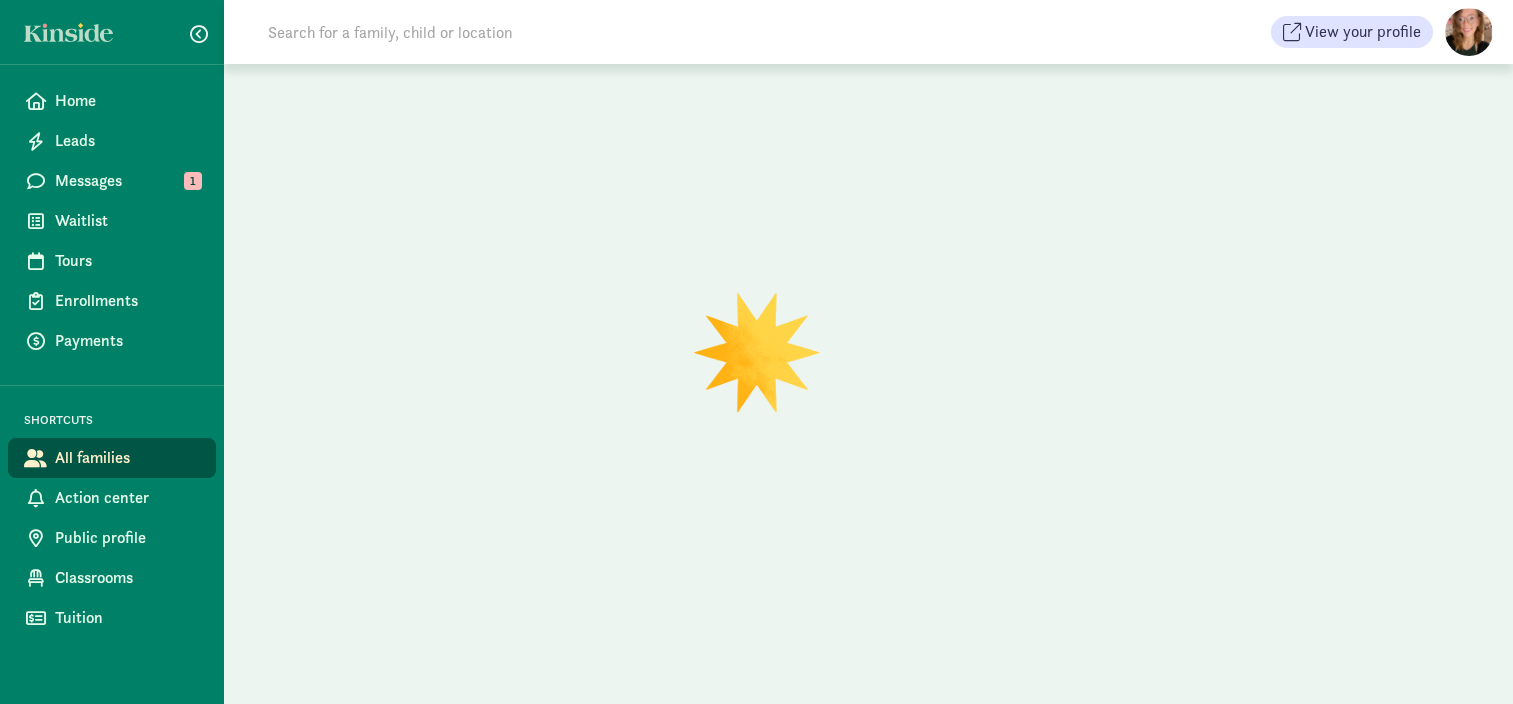 scroll, scrollTop: 0, scrollLeft: 0, axis: both 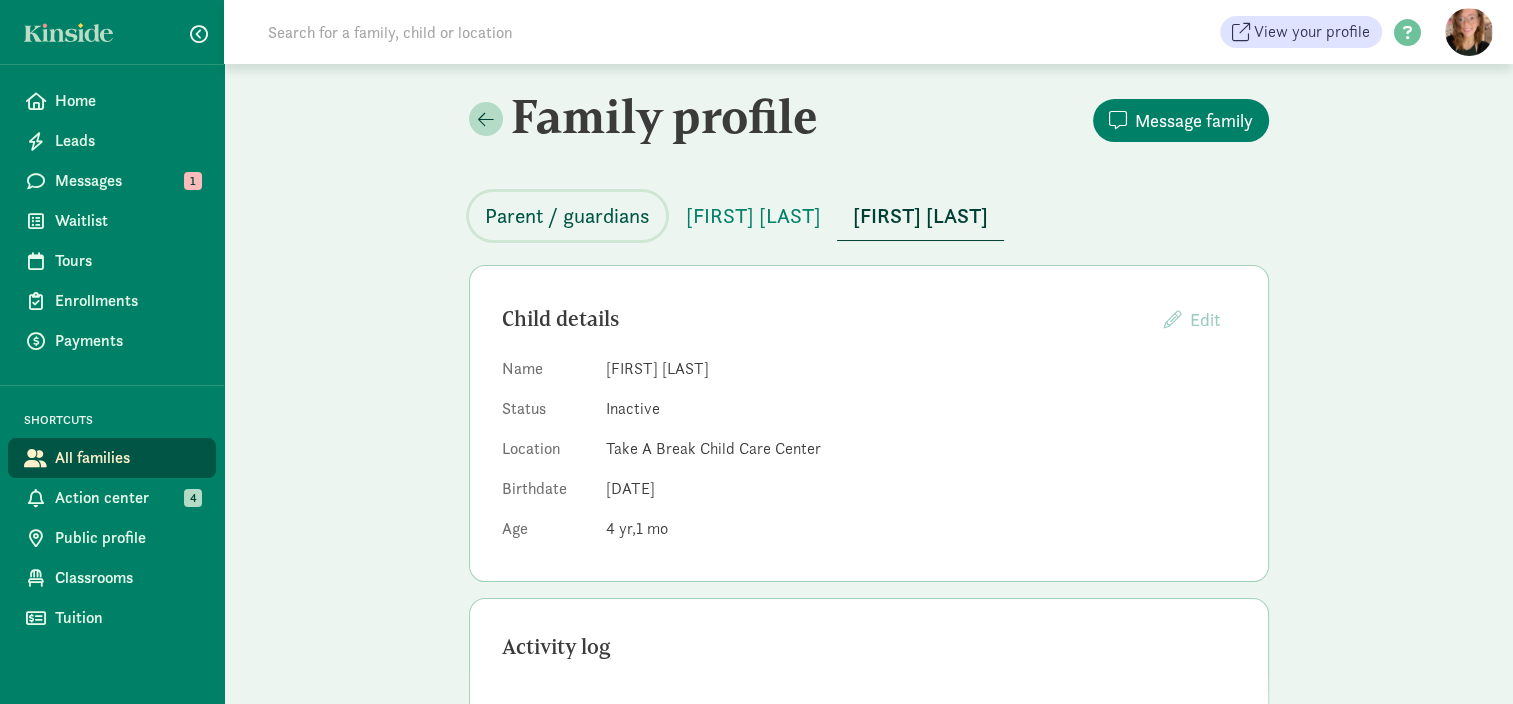 click on "Parent / guardians" at bounding box center [567, 216] 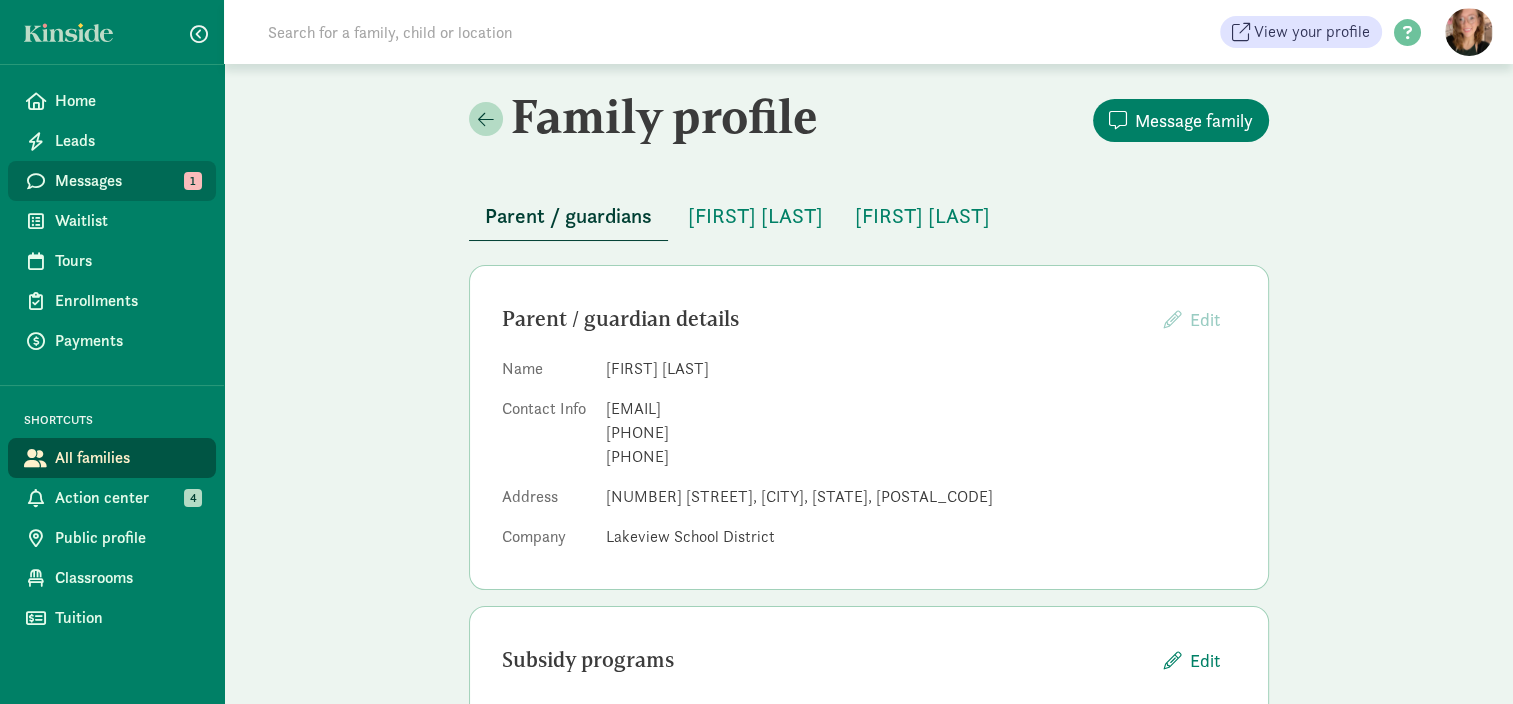 click on "Messages" at bounding box center [127, 181] 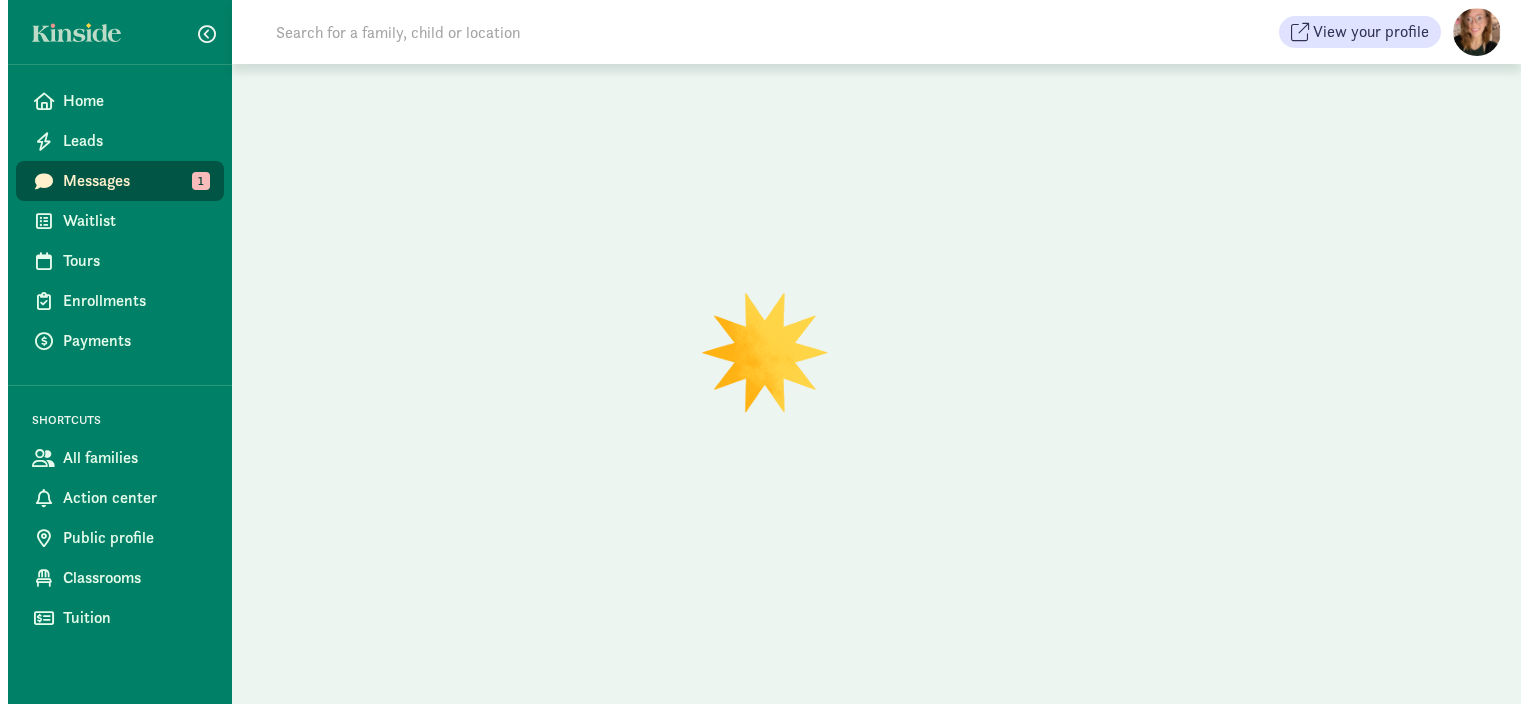 scroll, scrollTop: 0, scrollLeft: 0, axis: both 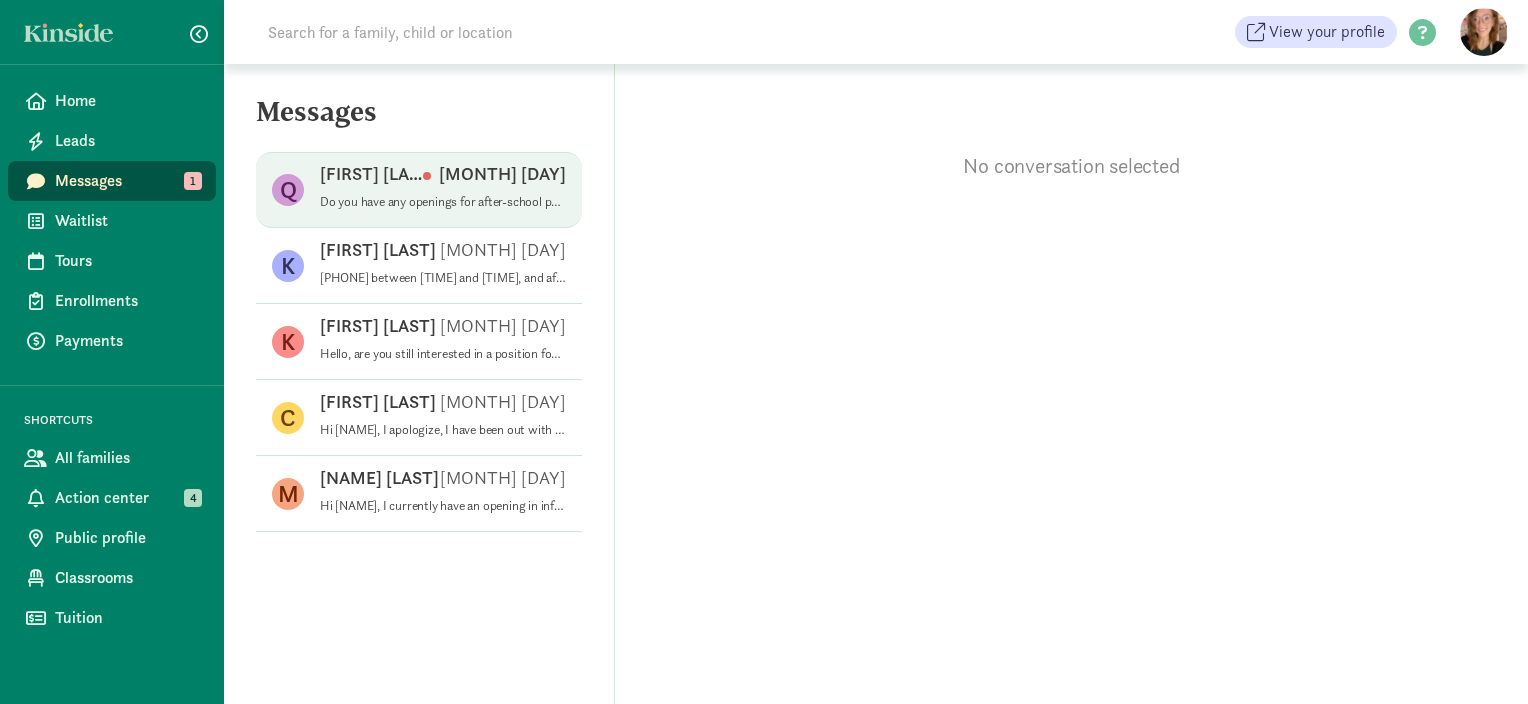 click on "[FIRST] [LAST]    [MONTH] [DAY]" at bounding box center [443, 178] 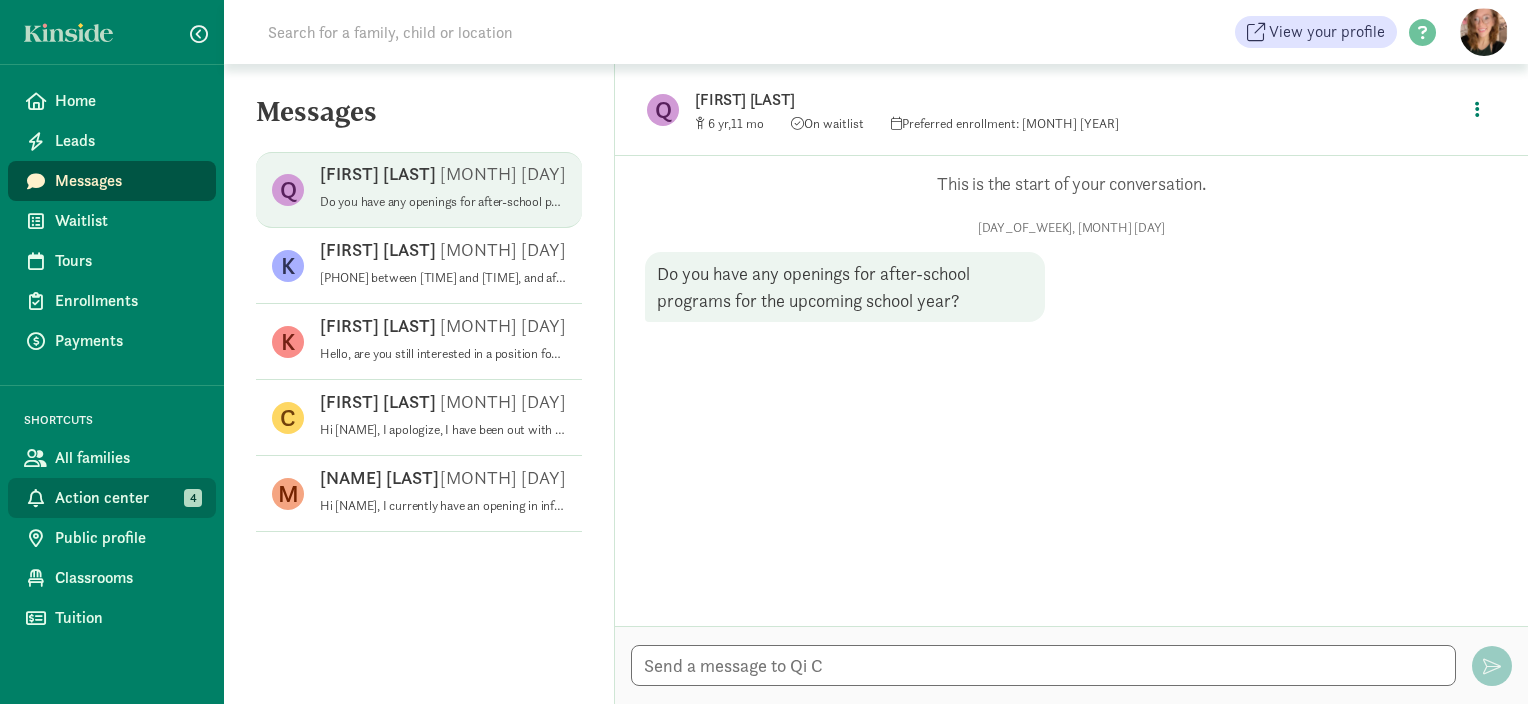 click on "Action center" at bounding box center (127, 498) 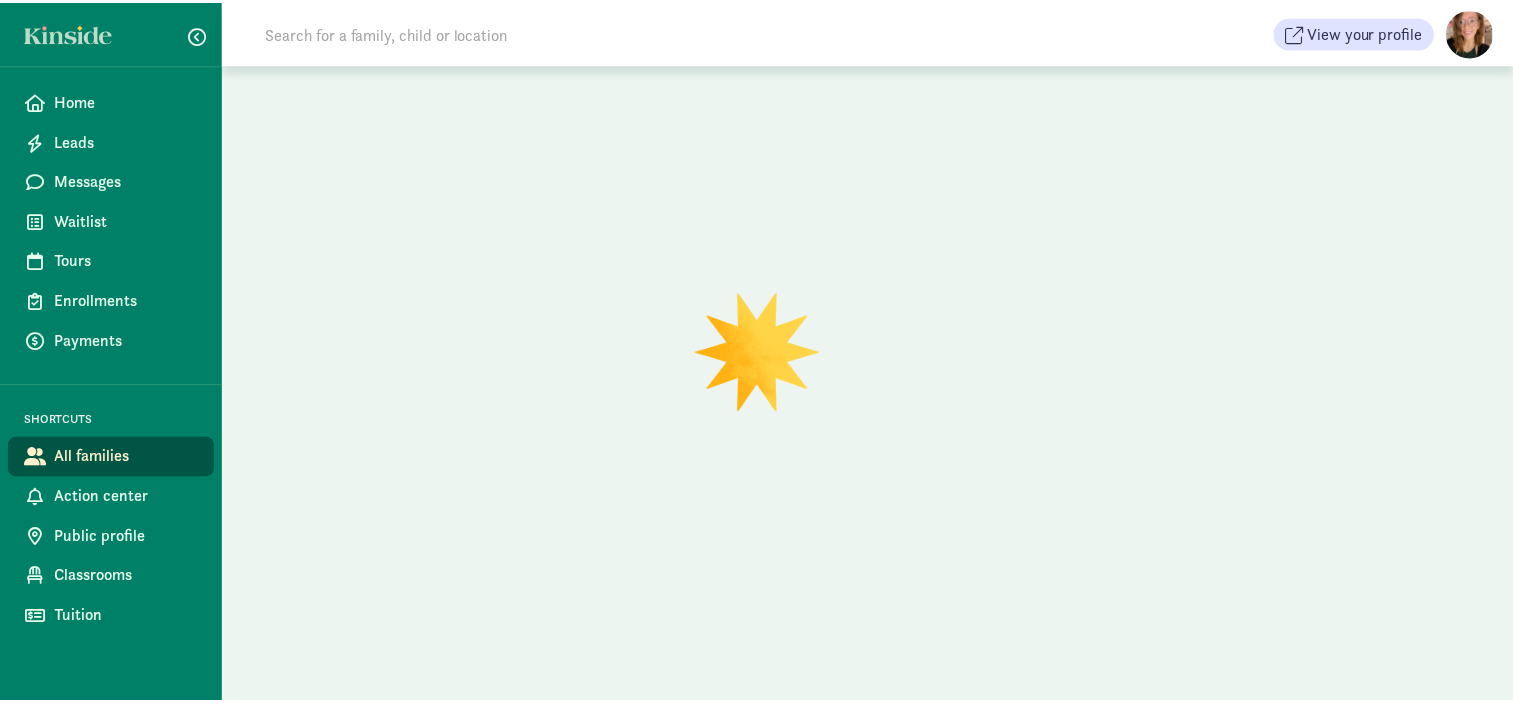 scroll, scrollTop: 0, scrollLeft: 0, axis: both 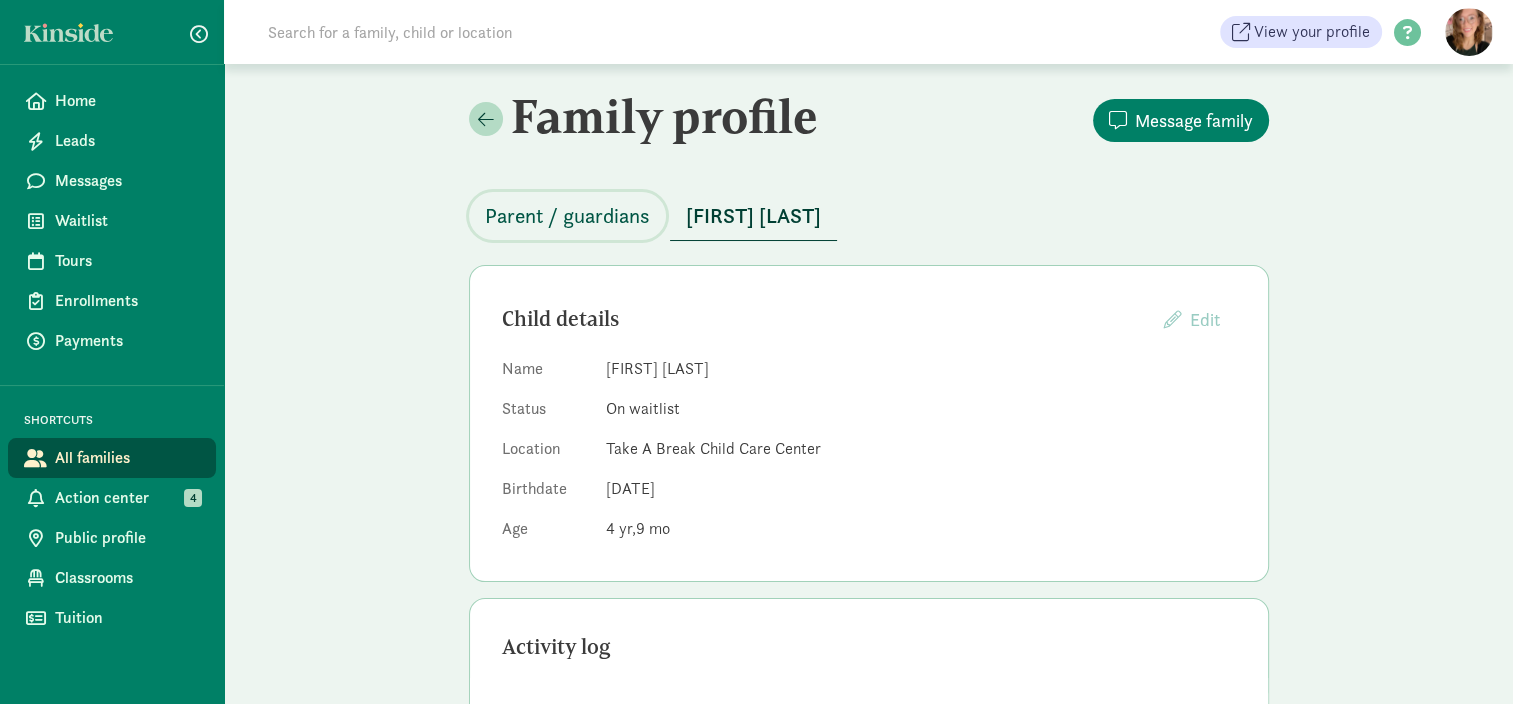 click on "Parent / guardians" at bounding box center [567, 216] 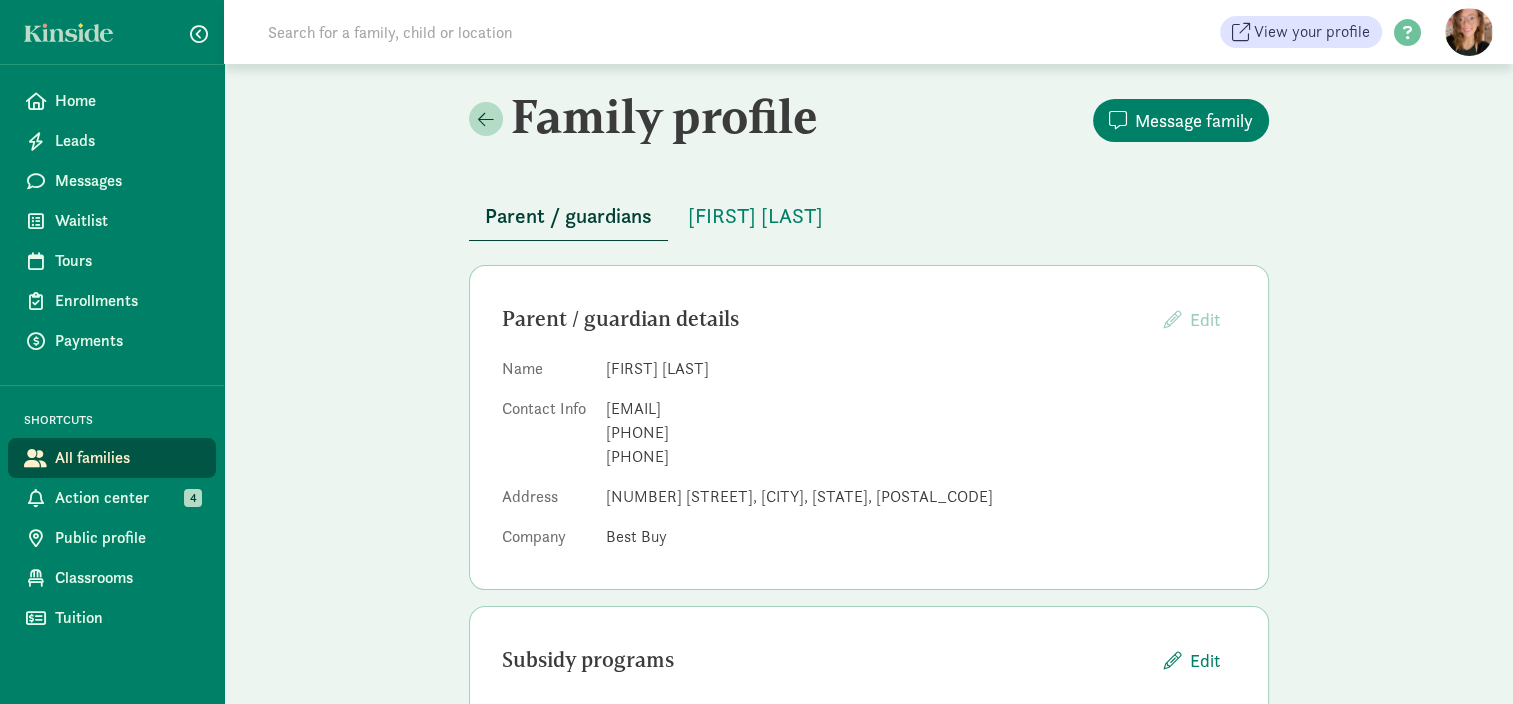 scroll, scrollTop: 97, scrollLeft: 0, axis: vertical 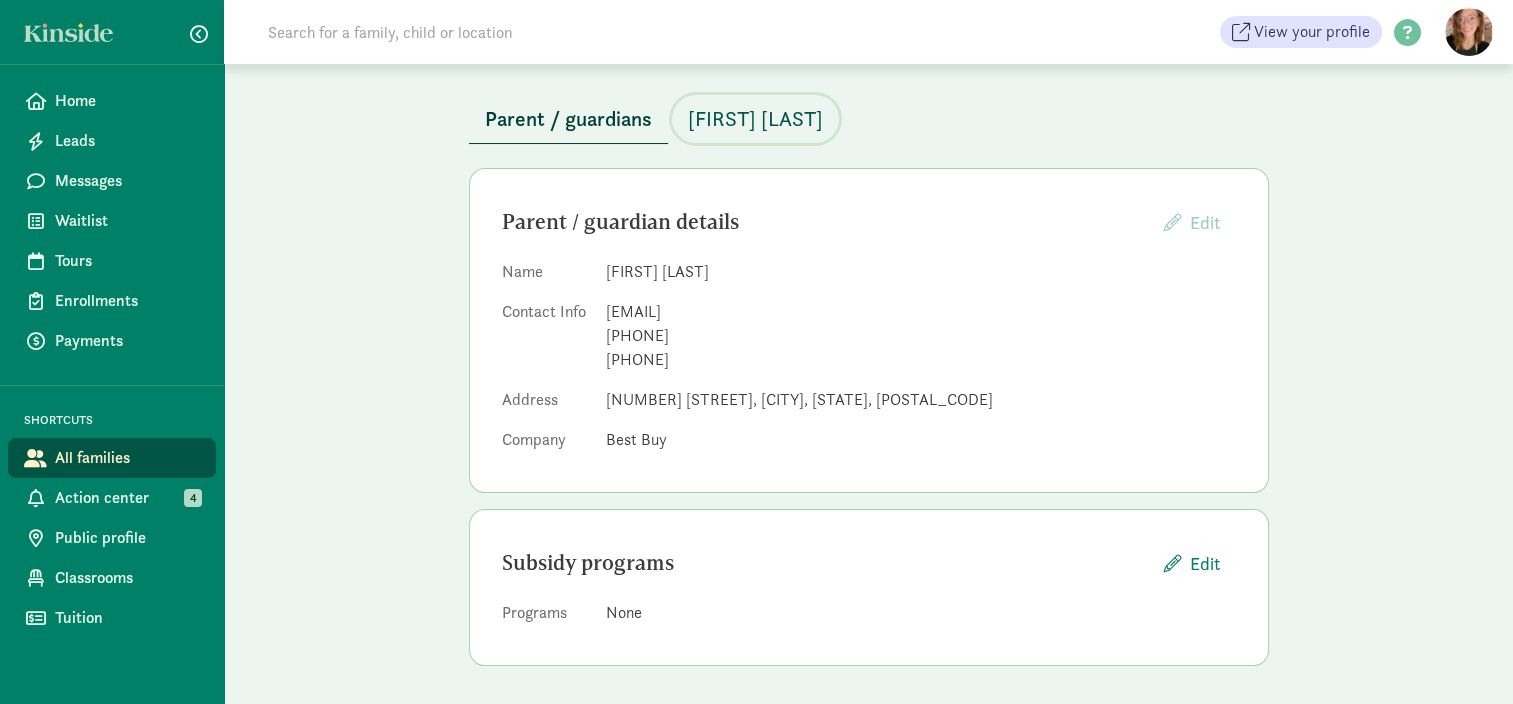 click on "[FIRST] [LAST]" at bounding box center [755, 119] 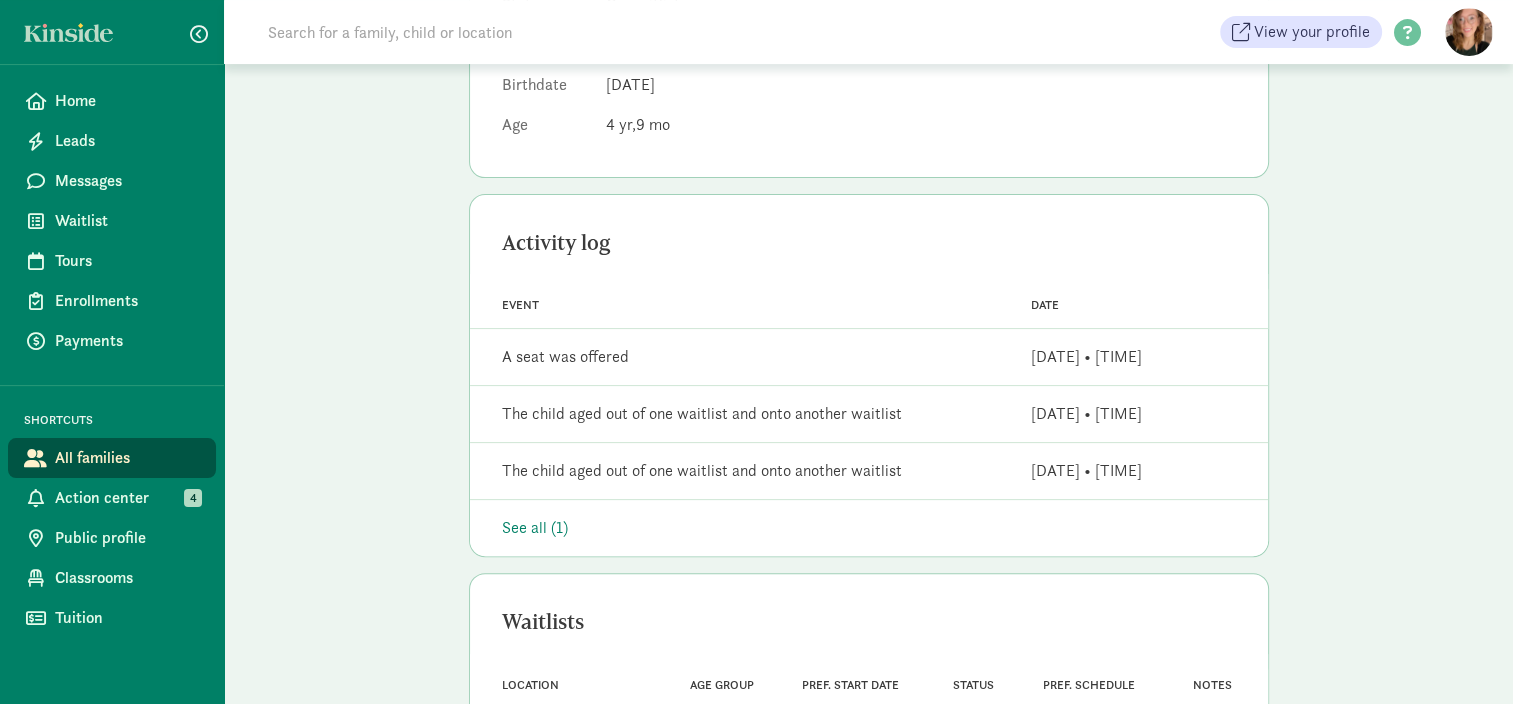 scroll, scrollTop: 504, scrollLeft: 0, axis: vertical 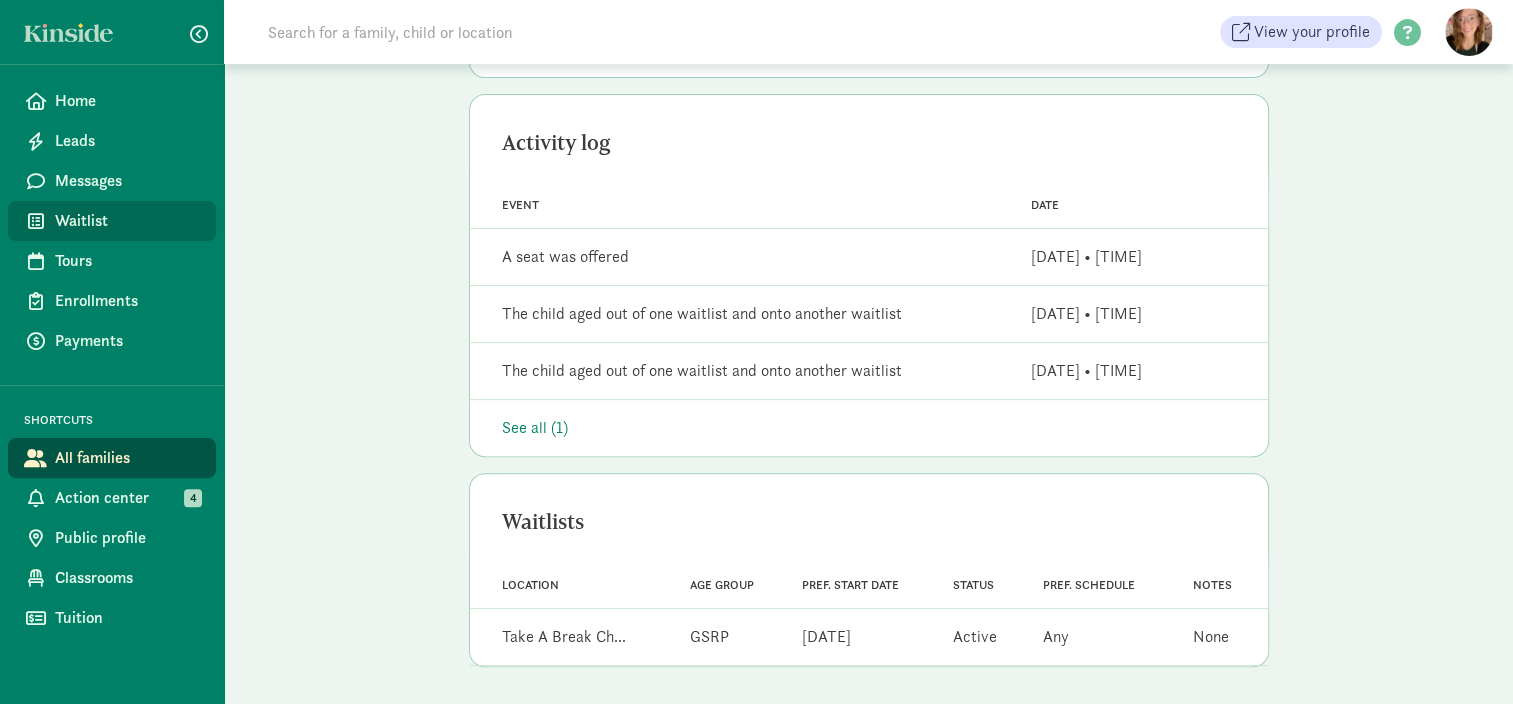 click on "Waitlist" at bounding box center [127, 221] 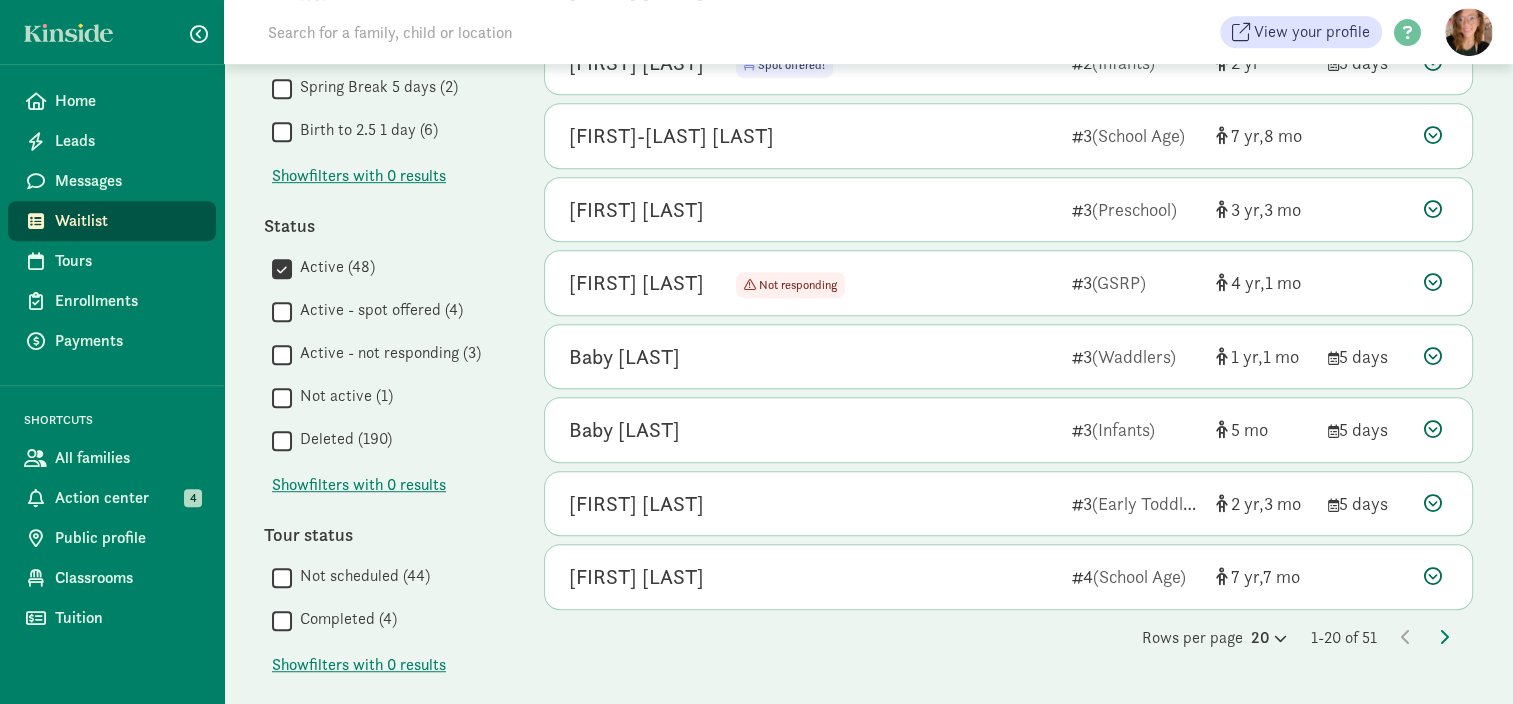 scroll, scrollTop: 1200, scrollLeft: 0, axis: vertical 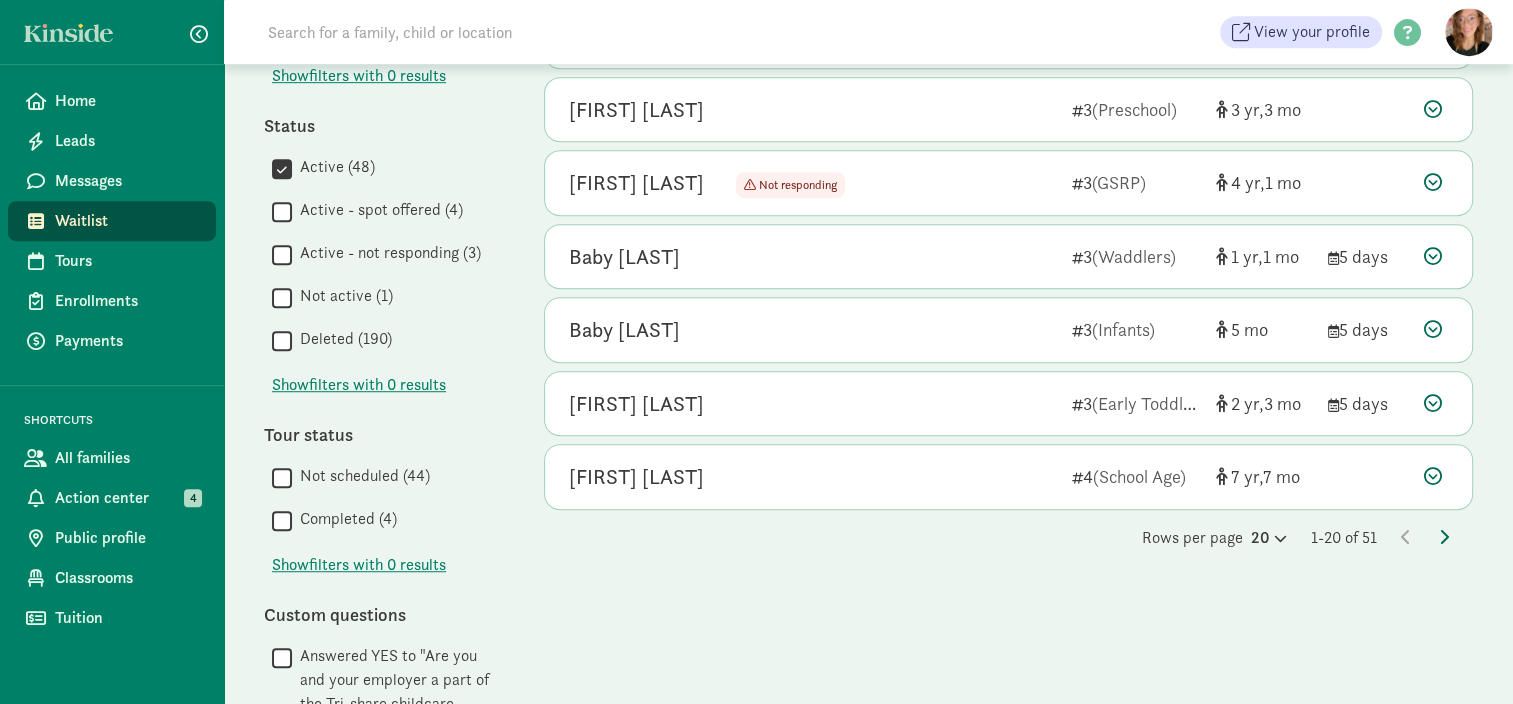 click at bounding box center [1444, 537] 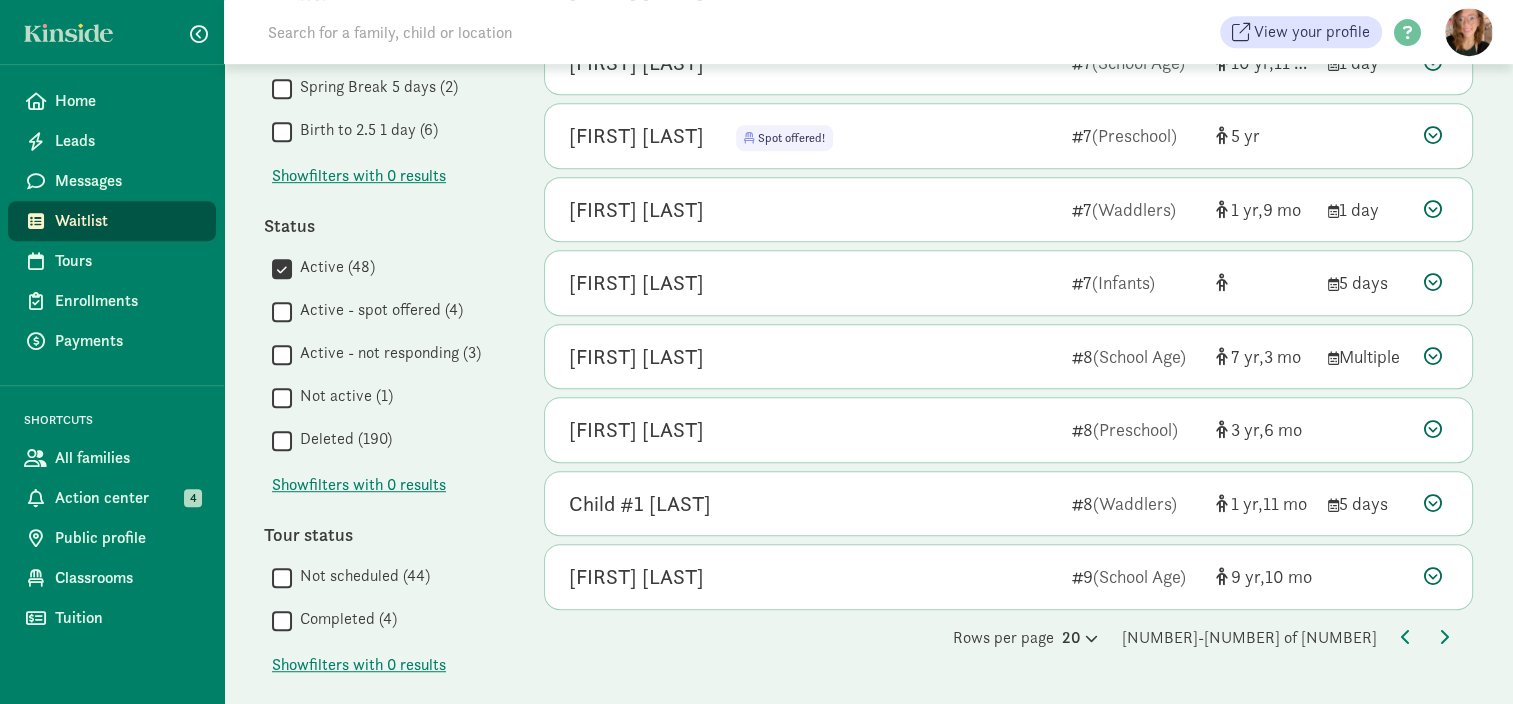 scroll, scrollTop: 1200, scrollLeft: 0, axis: vertical 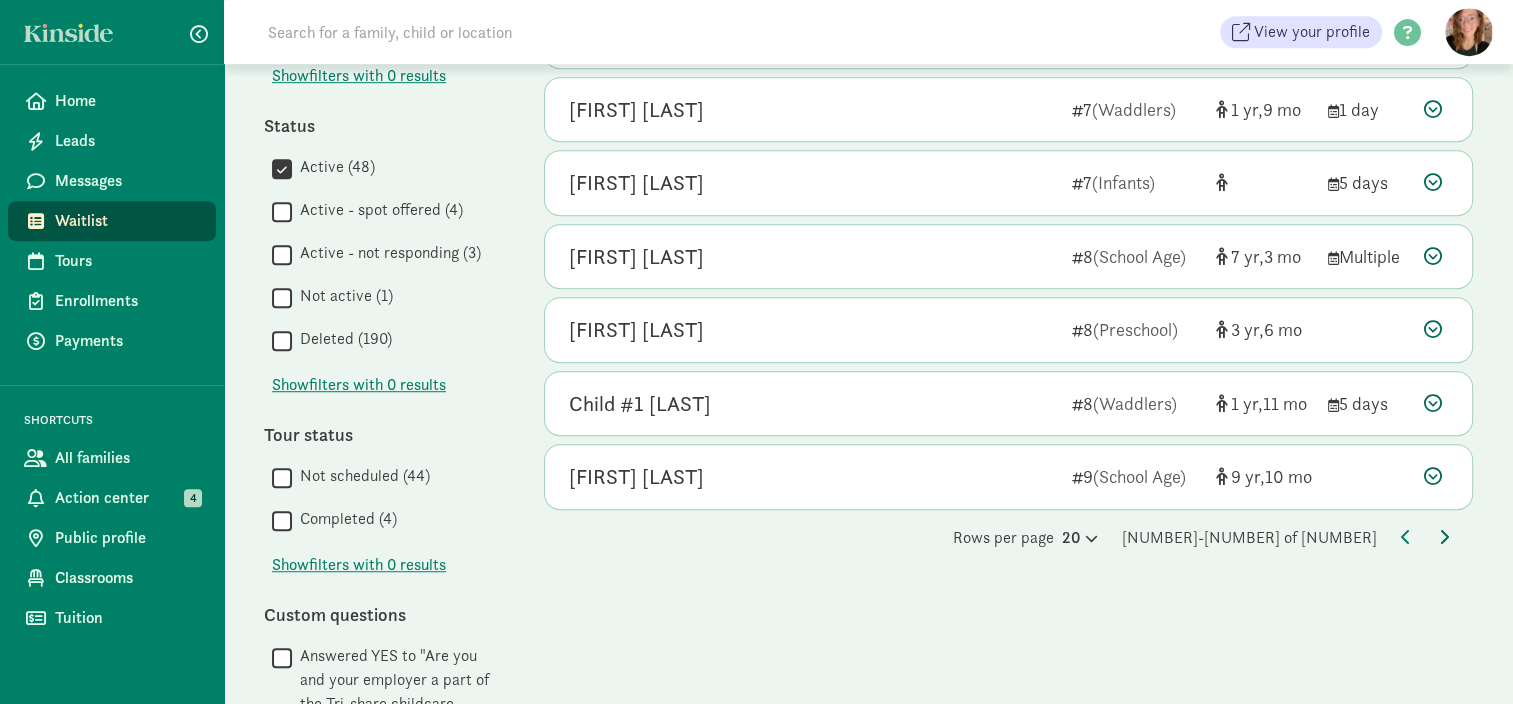 click at bounding box center [1444, 537] 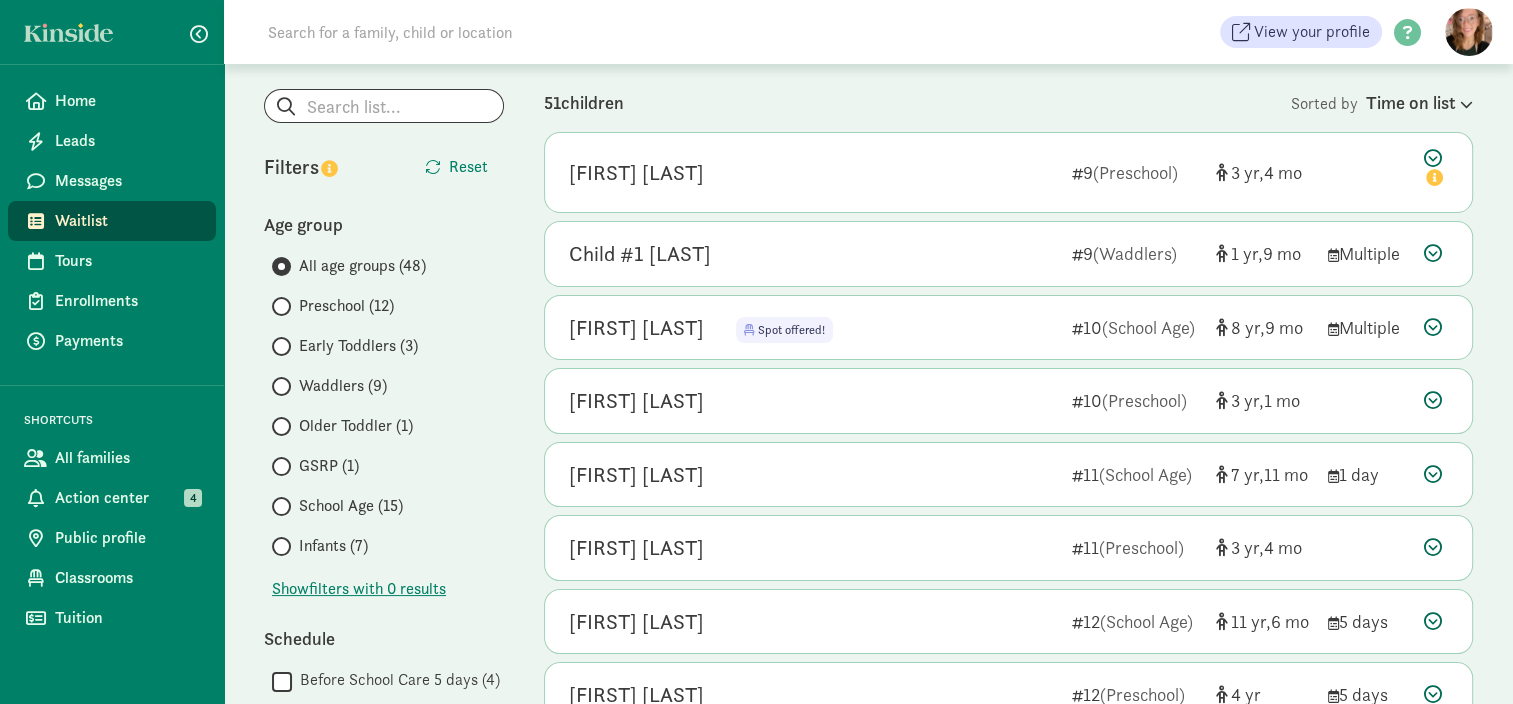 scroll, scrollTop: 200, scrollLeft: 0, axis: vertical 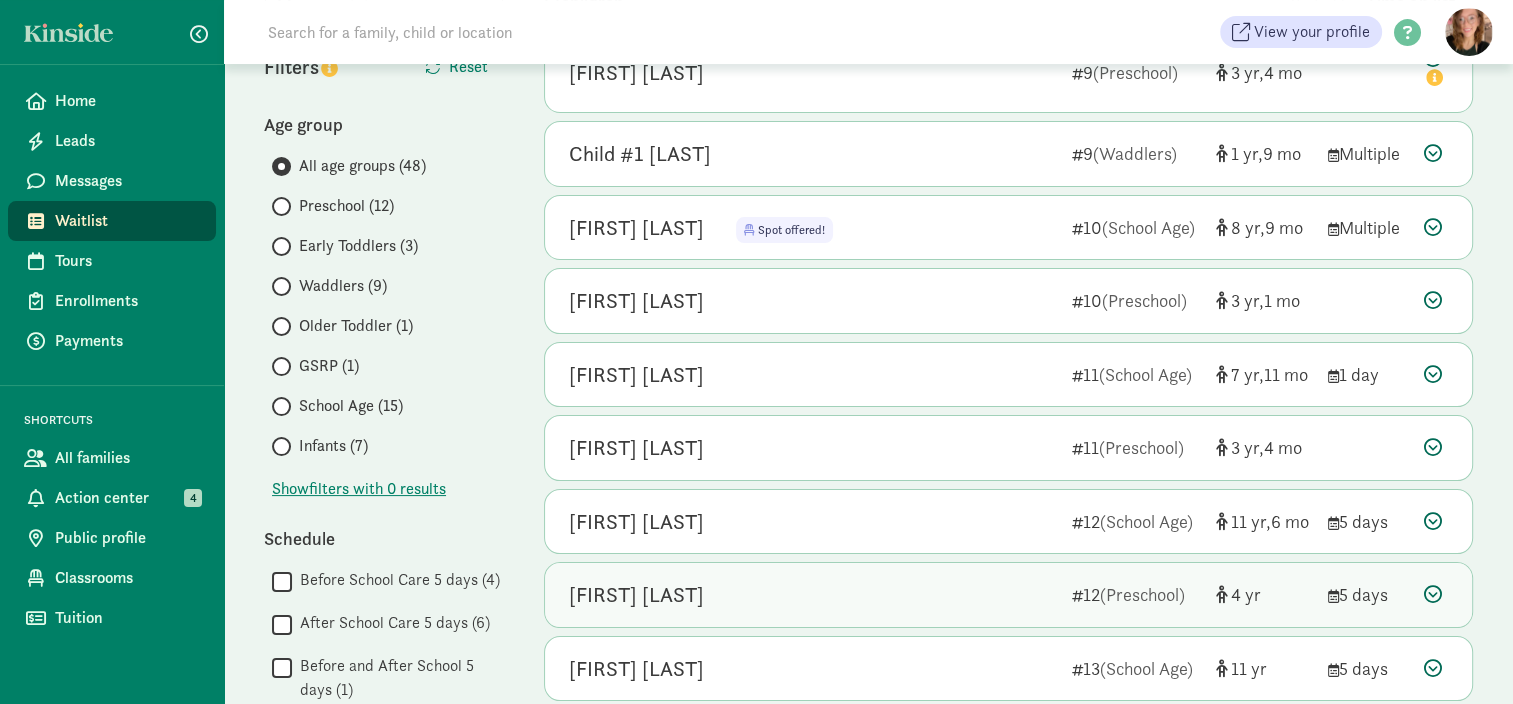 click on "[FIRST] [LAST]" at bounding box center [812, 595] 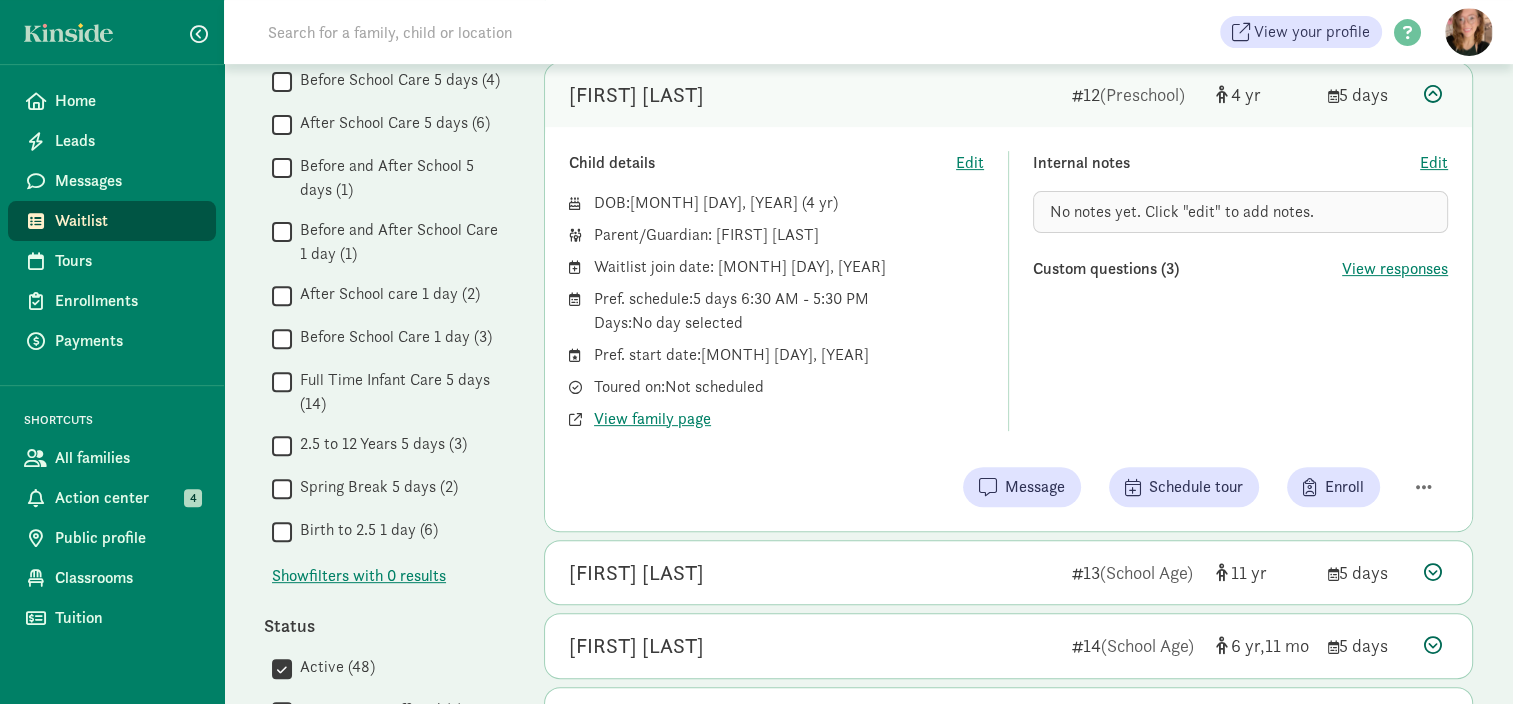 scroll, scrollTop: 900, scrollLeft: 0, axis: vertical 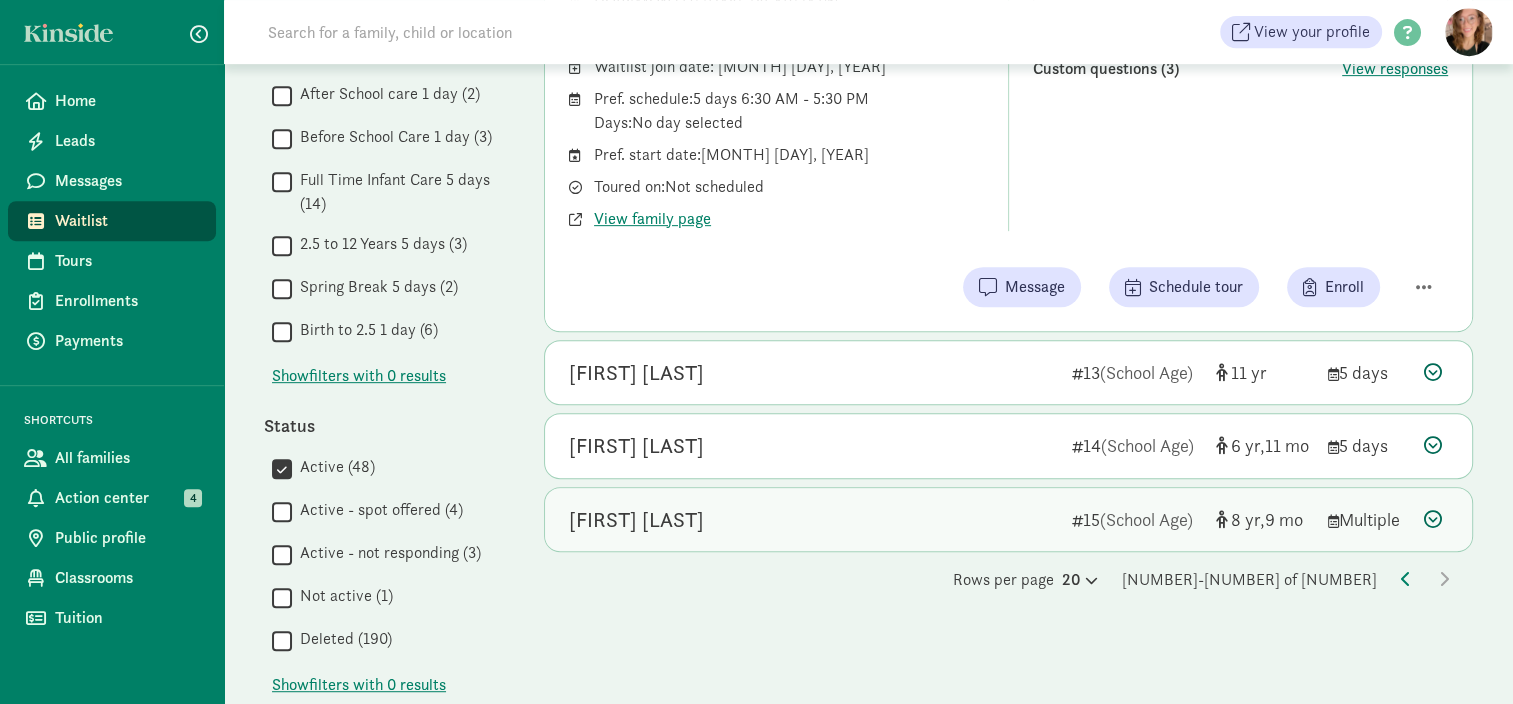 click at bounding box center [1433, 519] 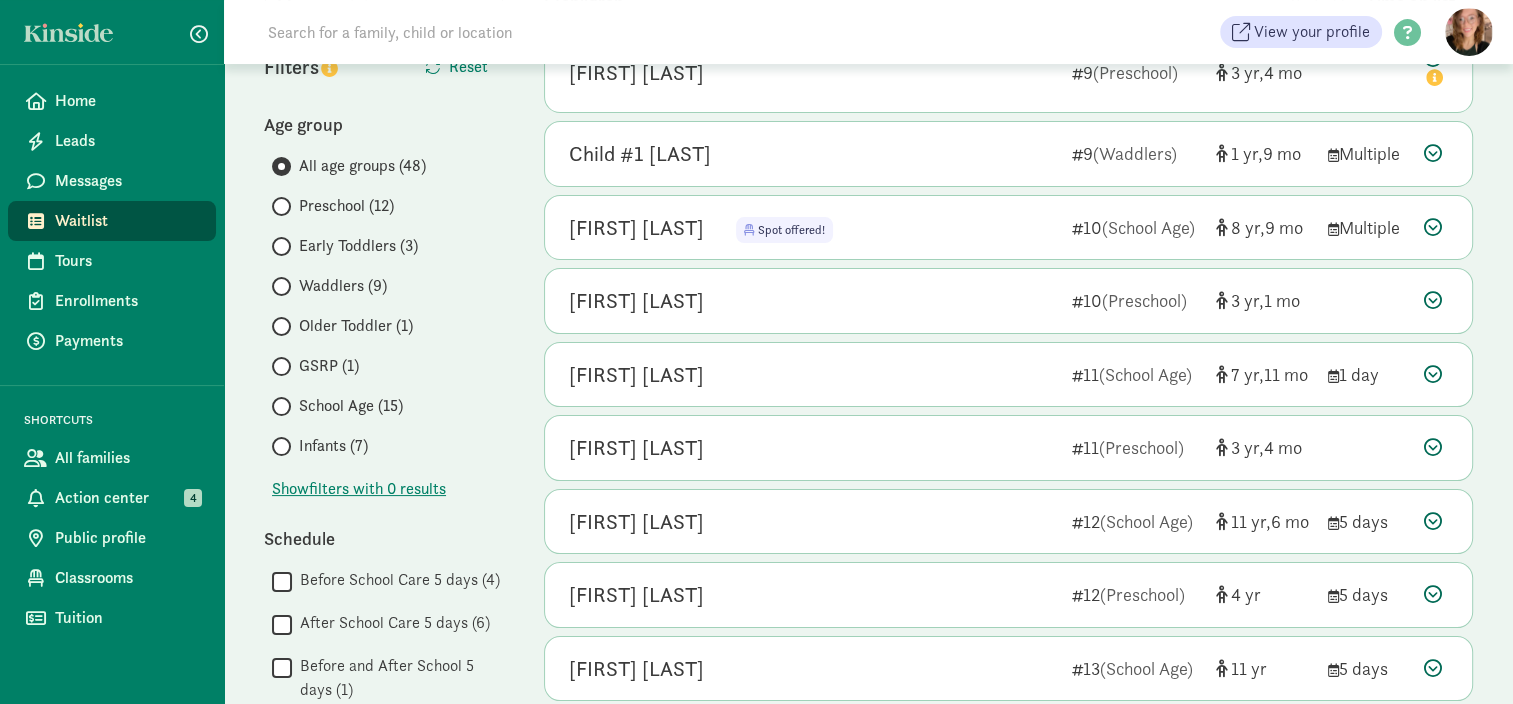 scroll, scrollTop: 0, scrollLeft: 0, axis: both 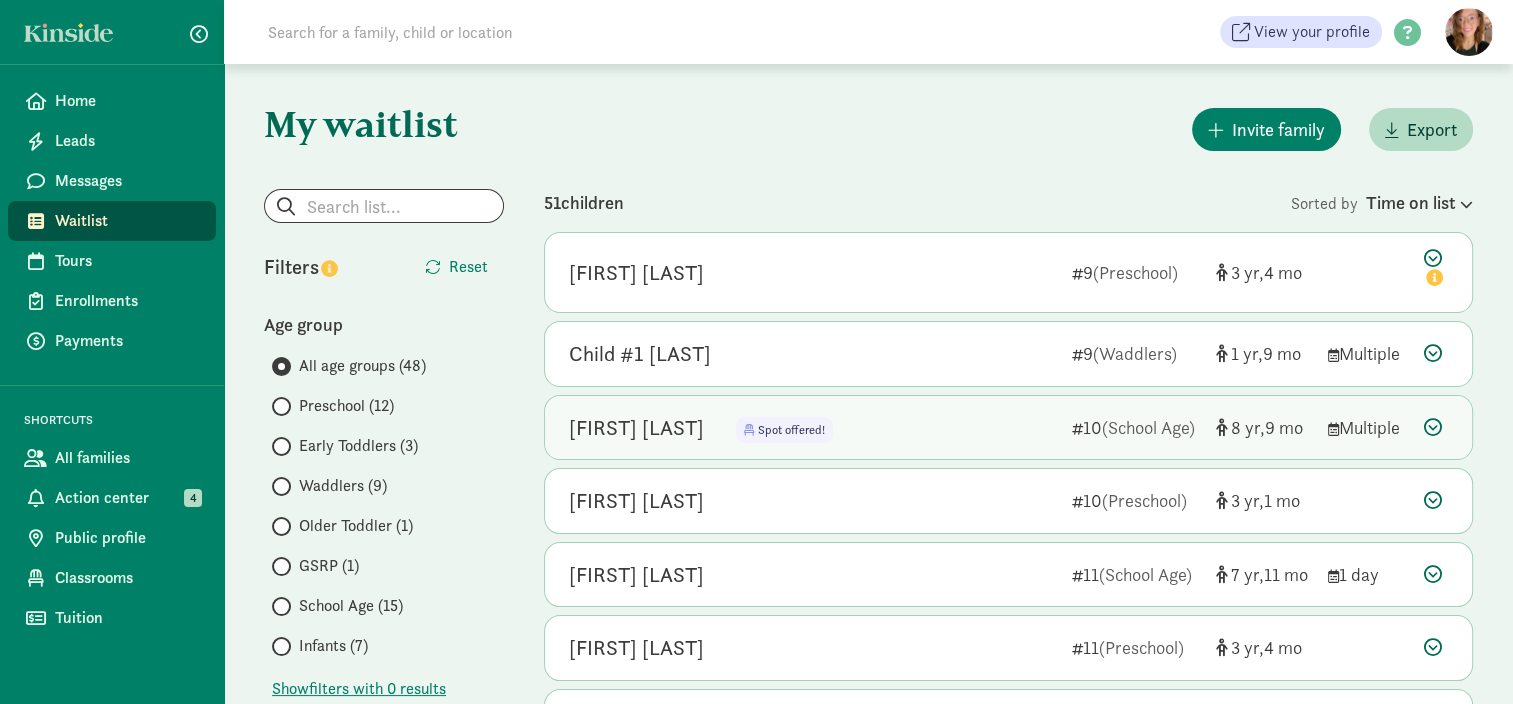 click on "Luna Mendez     Spot offered!     Spot offered!    10  (School Age)     8 9    Multiple" at bounding box center (1008, 428) 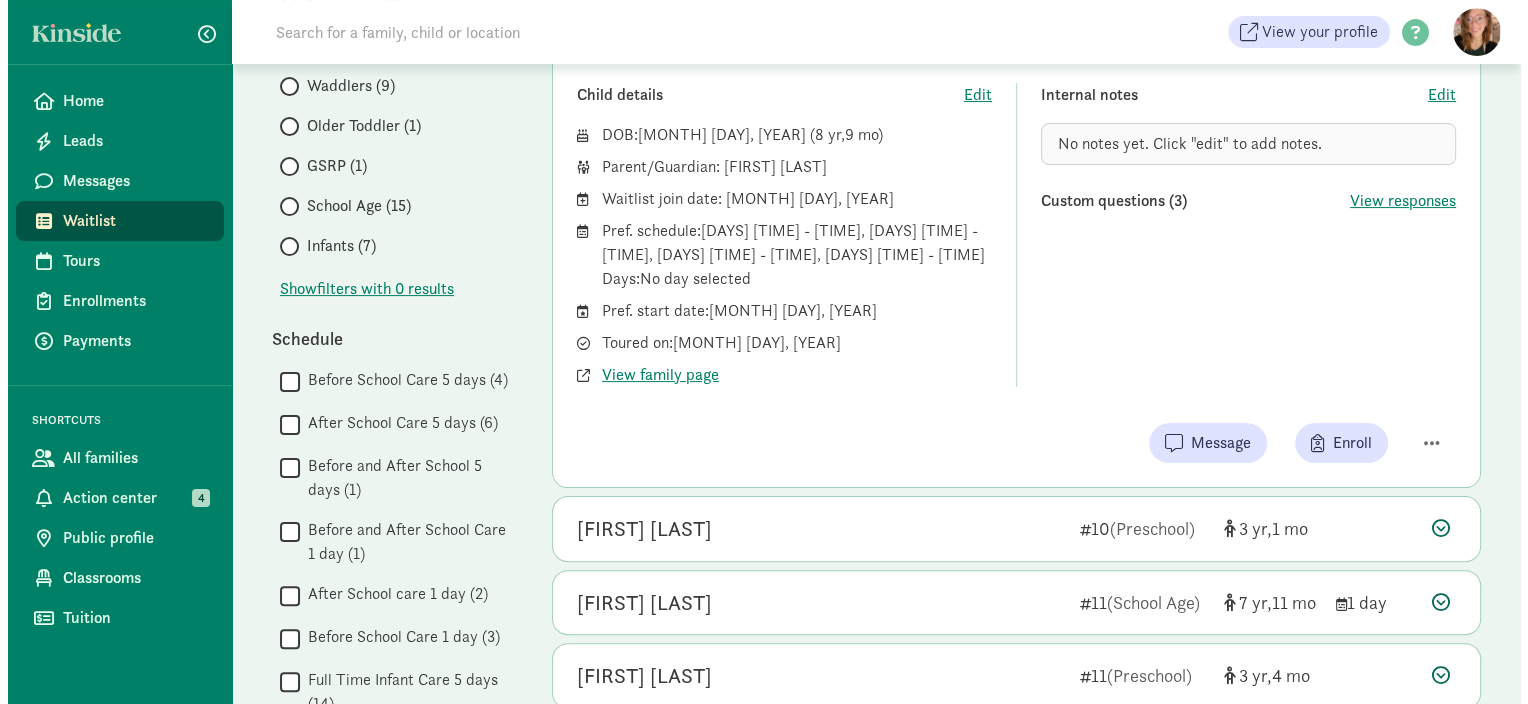 scroll, scrollTop: 200, scrollLeft: 0, axis: vertical 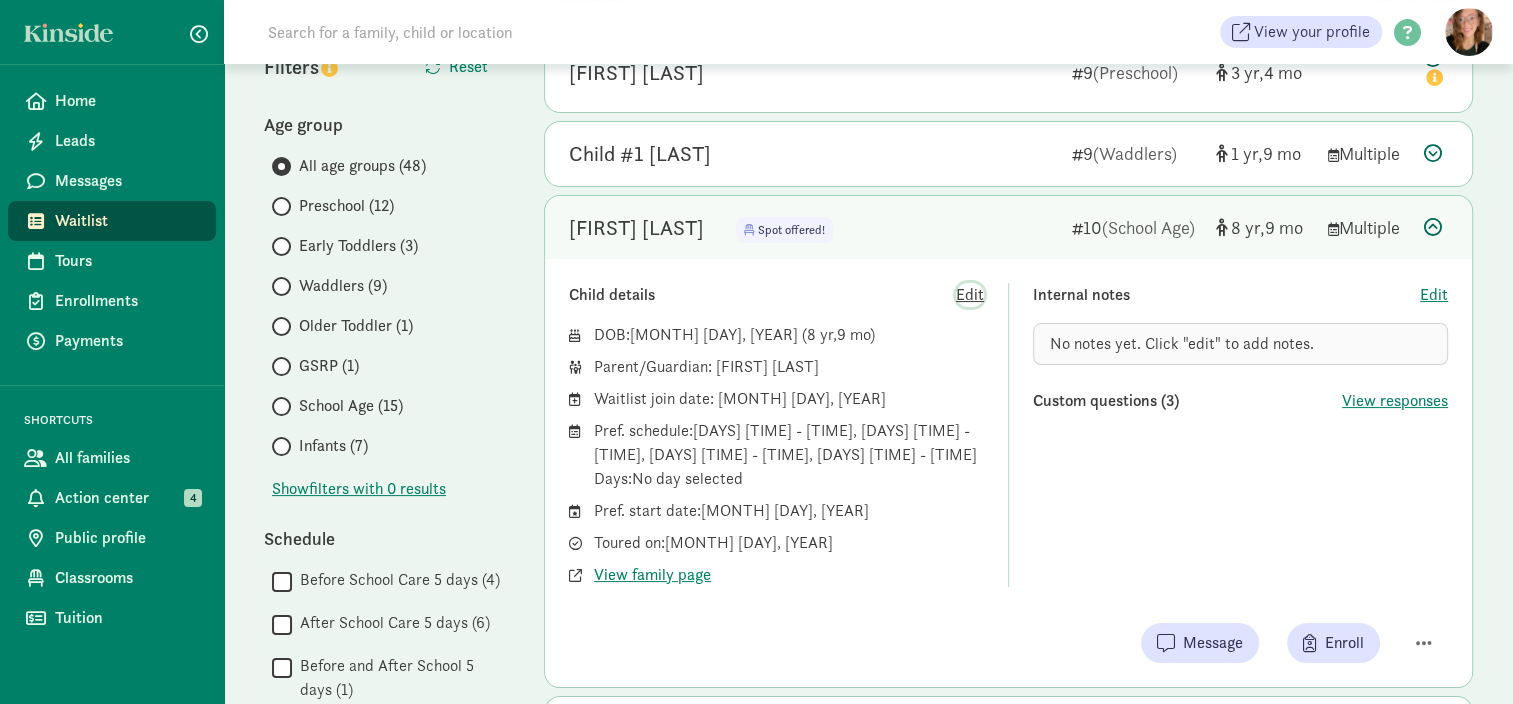 click on "Edit" at bounding box center (970, 295) 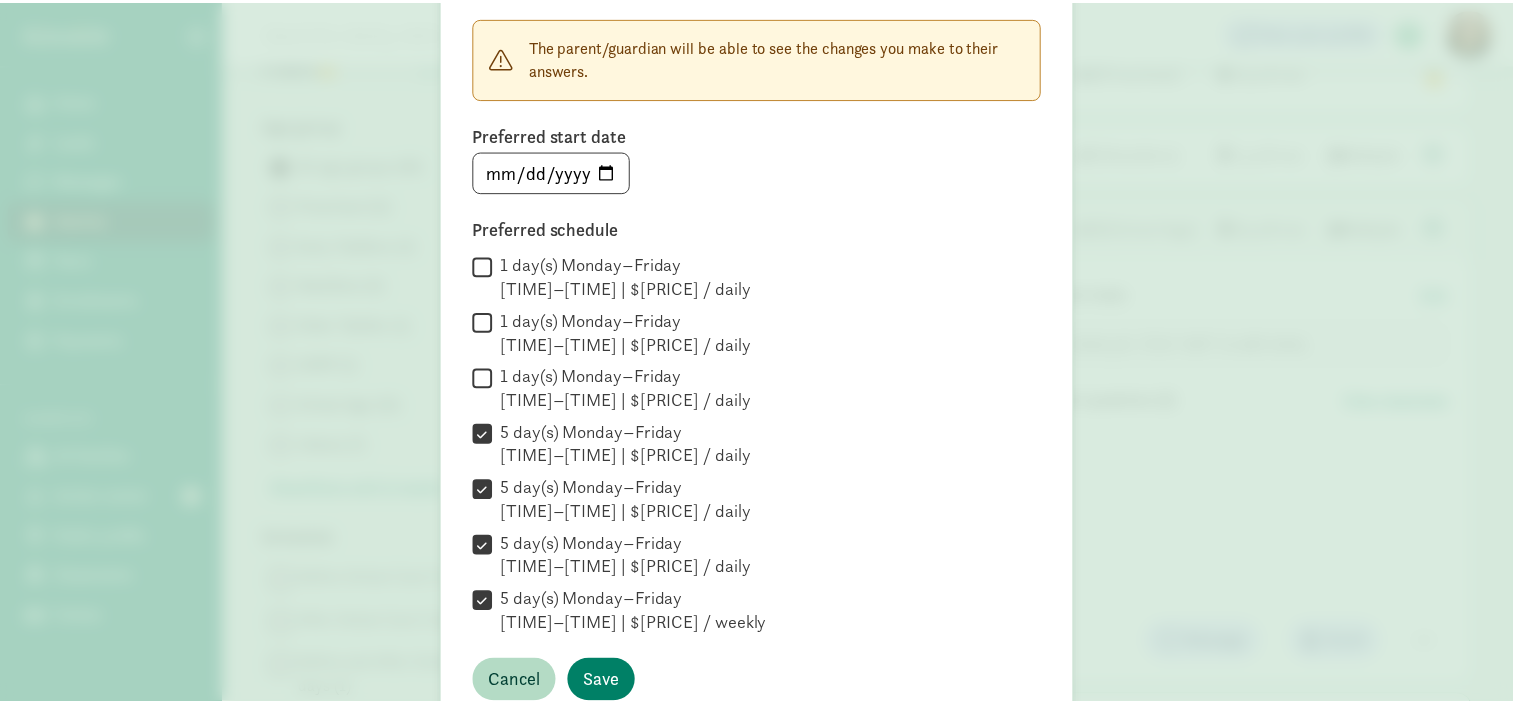 scroll, scrollTop: 296, scrollLeft: 0, axis: vertical 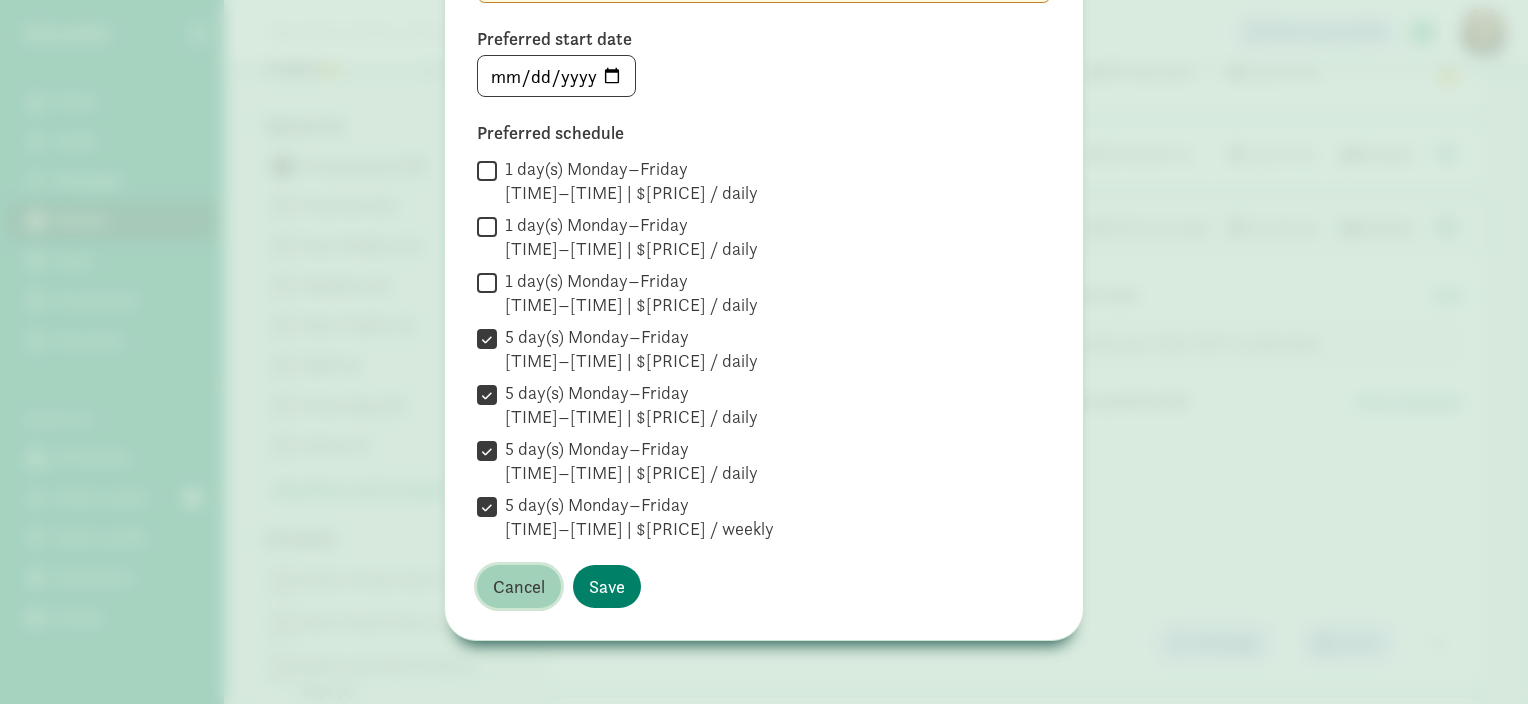 click on "Cancel" at bounding box center [519, 586] 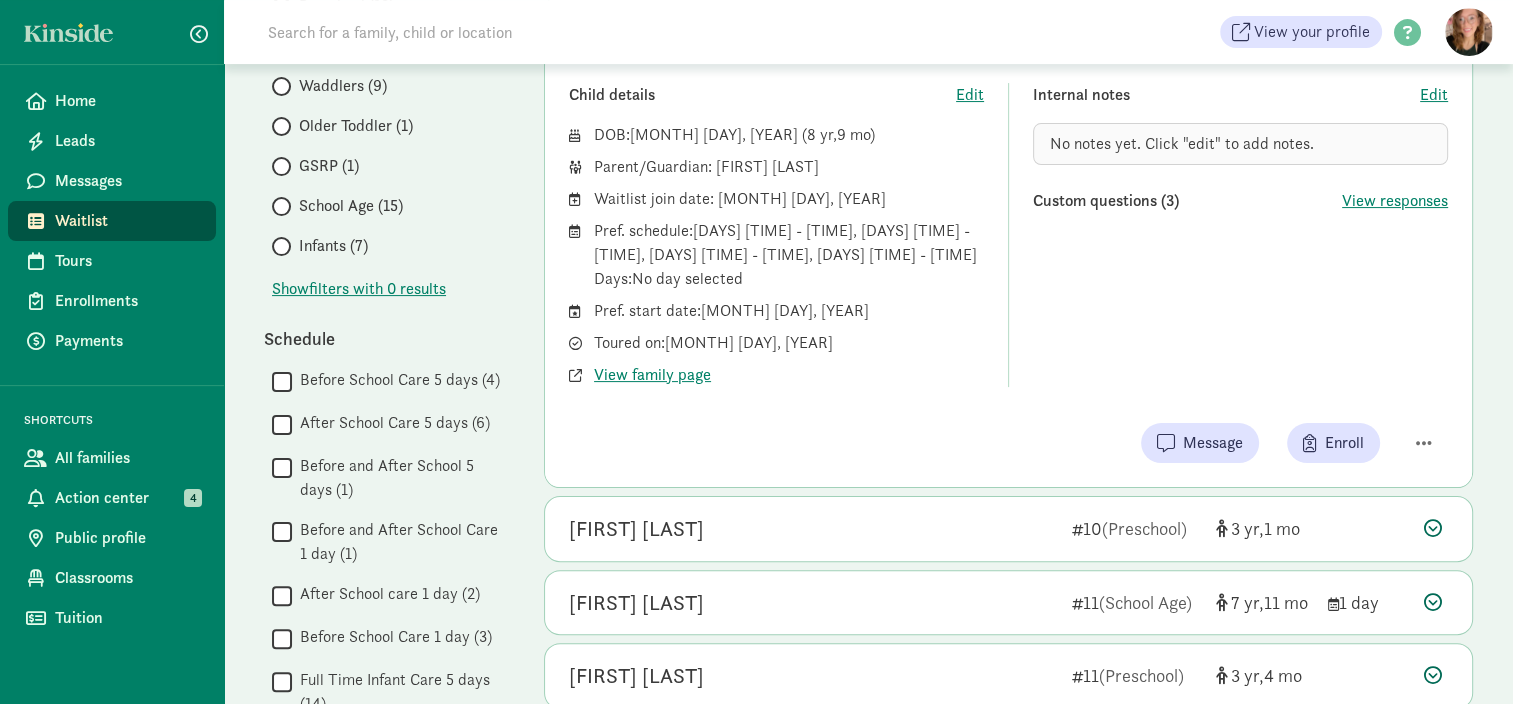 scroll, scrollTop: 500, scrollLeft: 0, axis: vertical 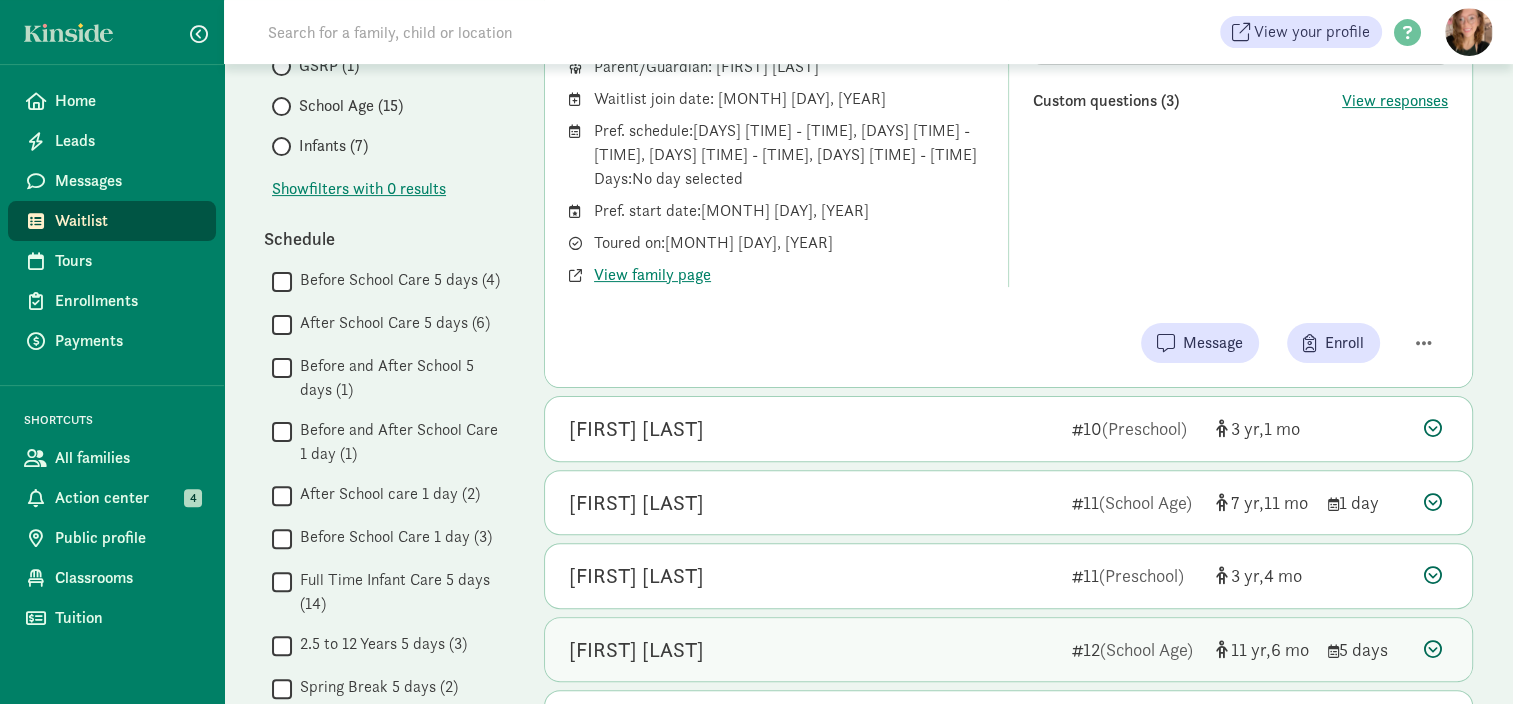 drag, startPoint x: 685, startPoint y: 596, endPoint x: 823, endPoint y: 604, distance: 138.23169 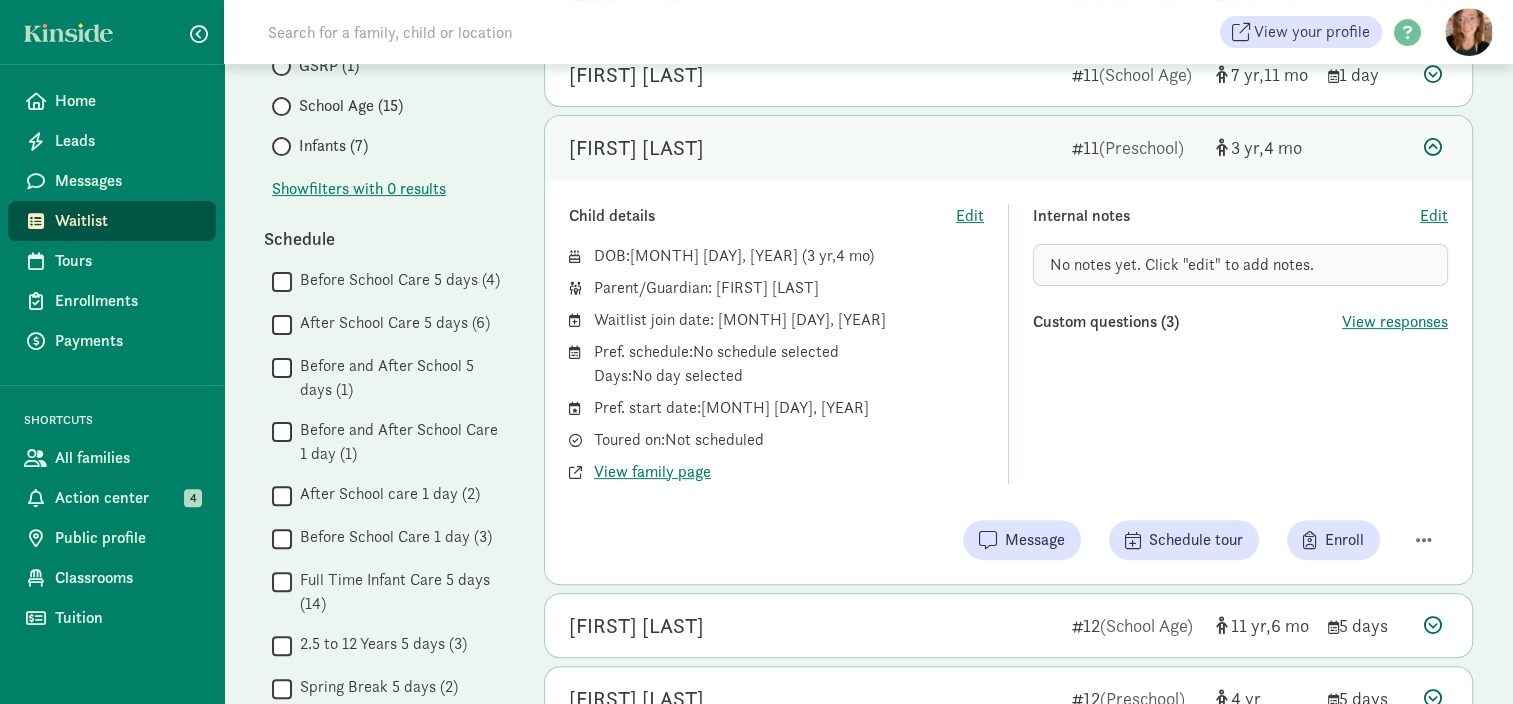 scroll, scrollTop: 0, scrollLeft: 0, axis: both 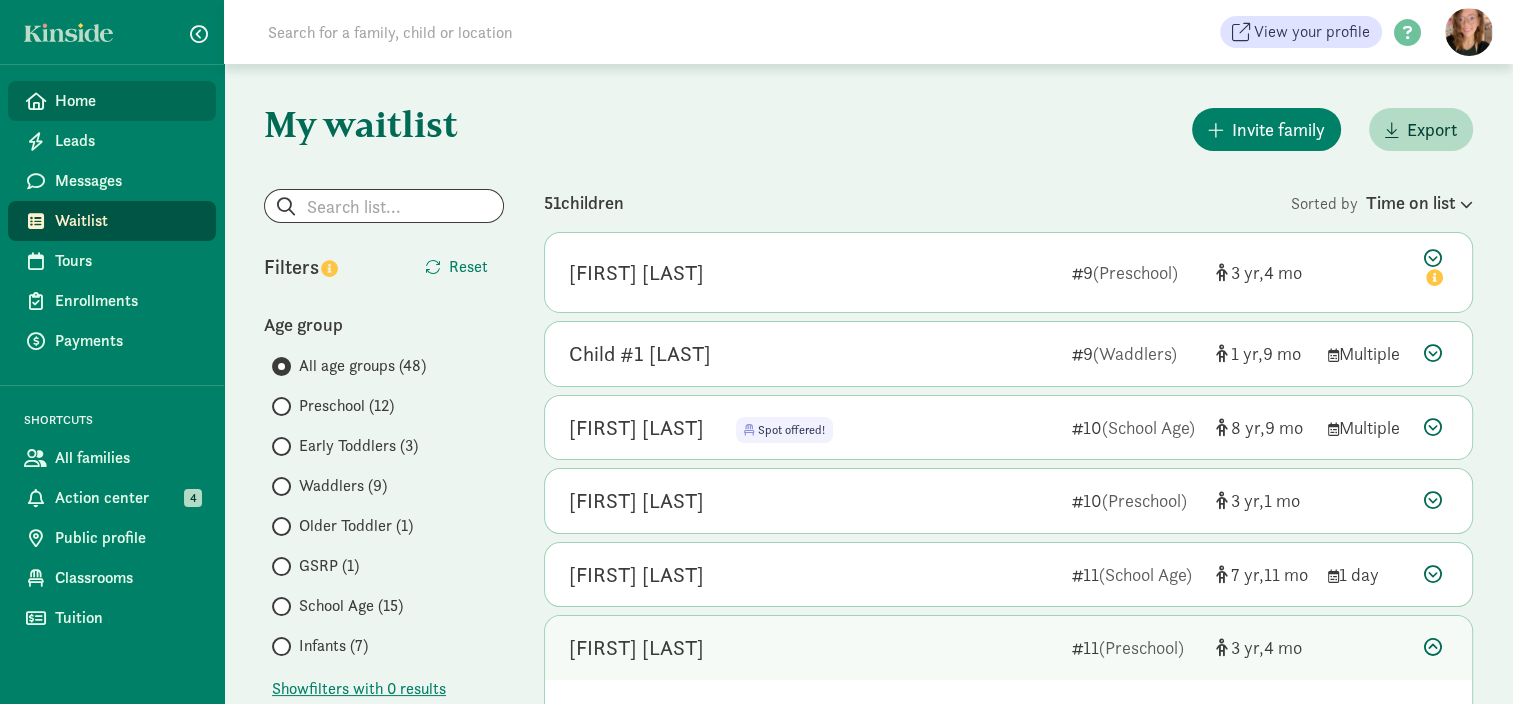 click on "Home" at bounding box center (127, 101) 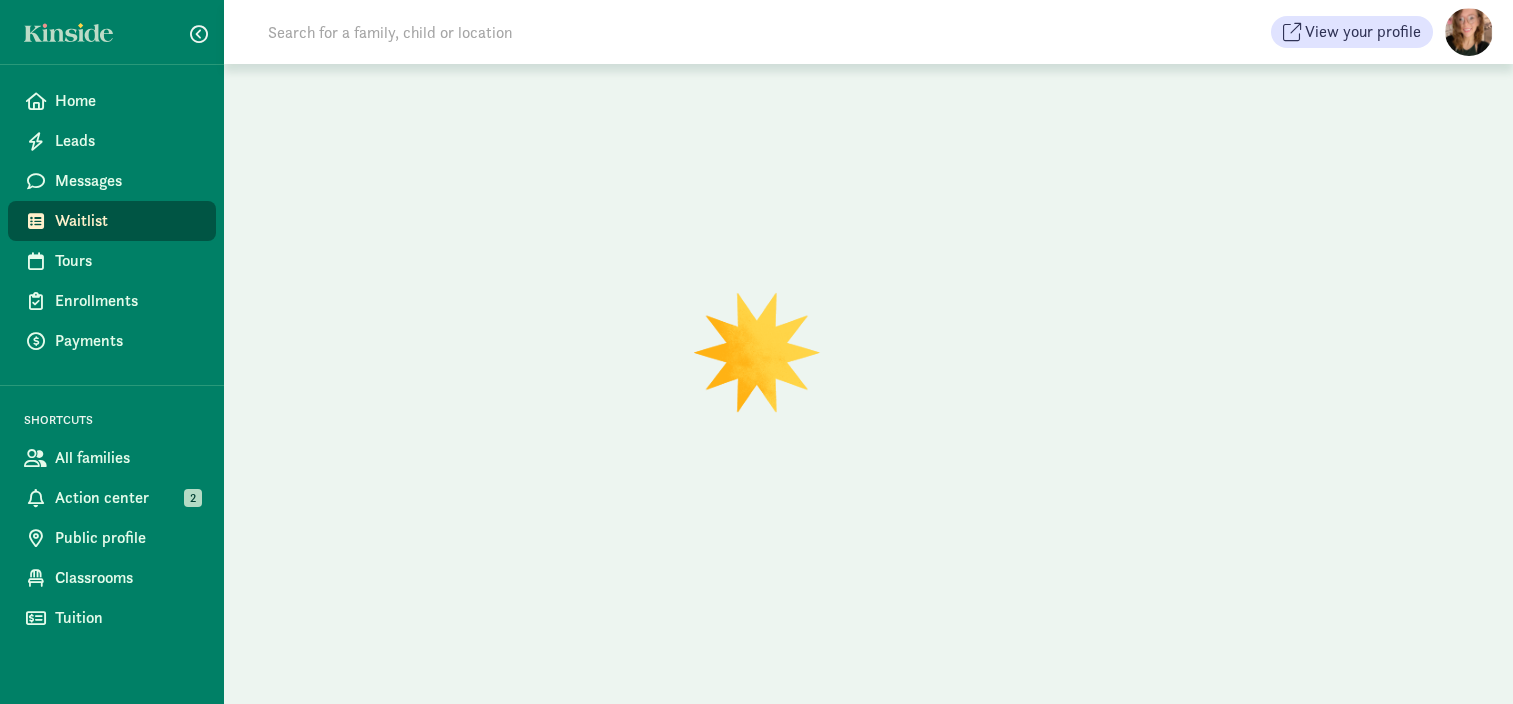 scroll, scrollTop: 0, scrollLeft: 0, axis: both 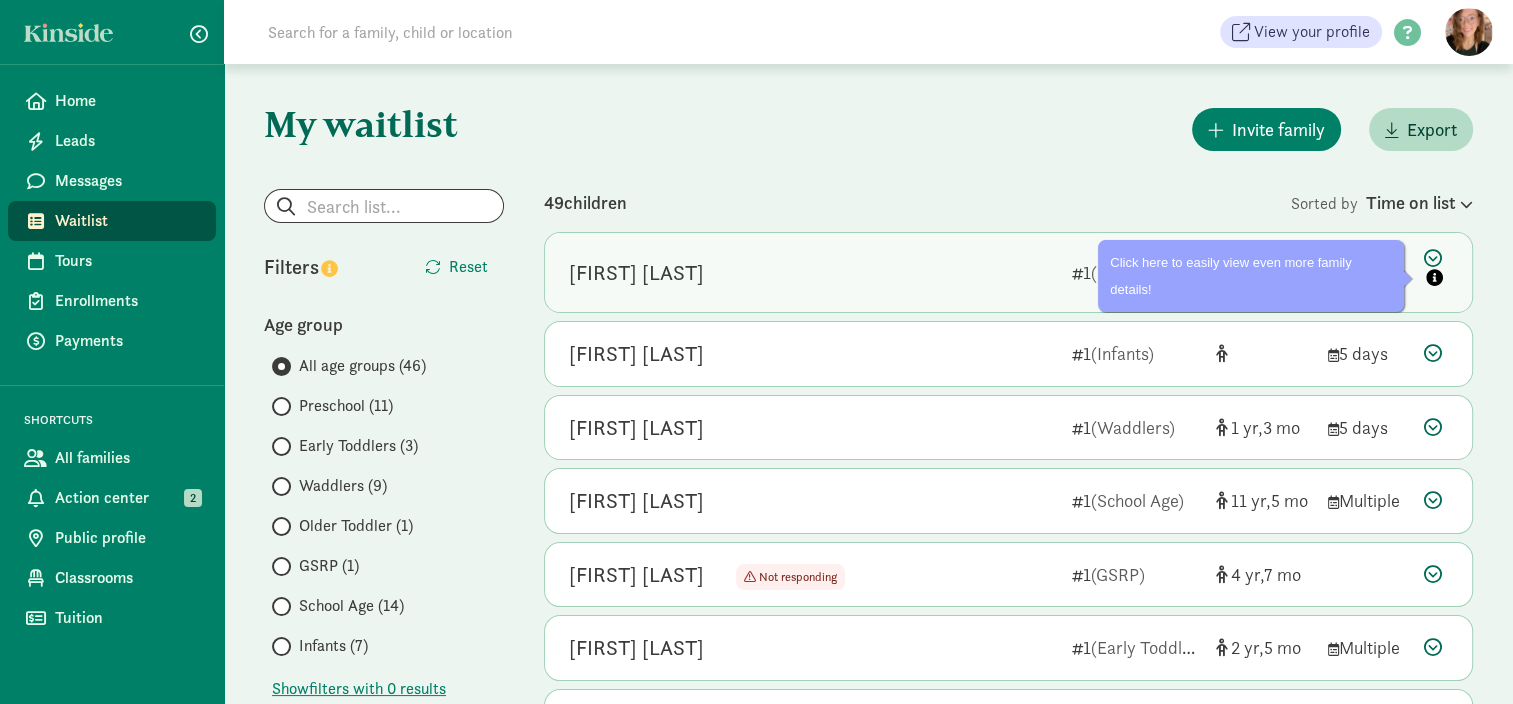 click at bounding box center [1436, 270] 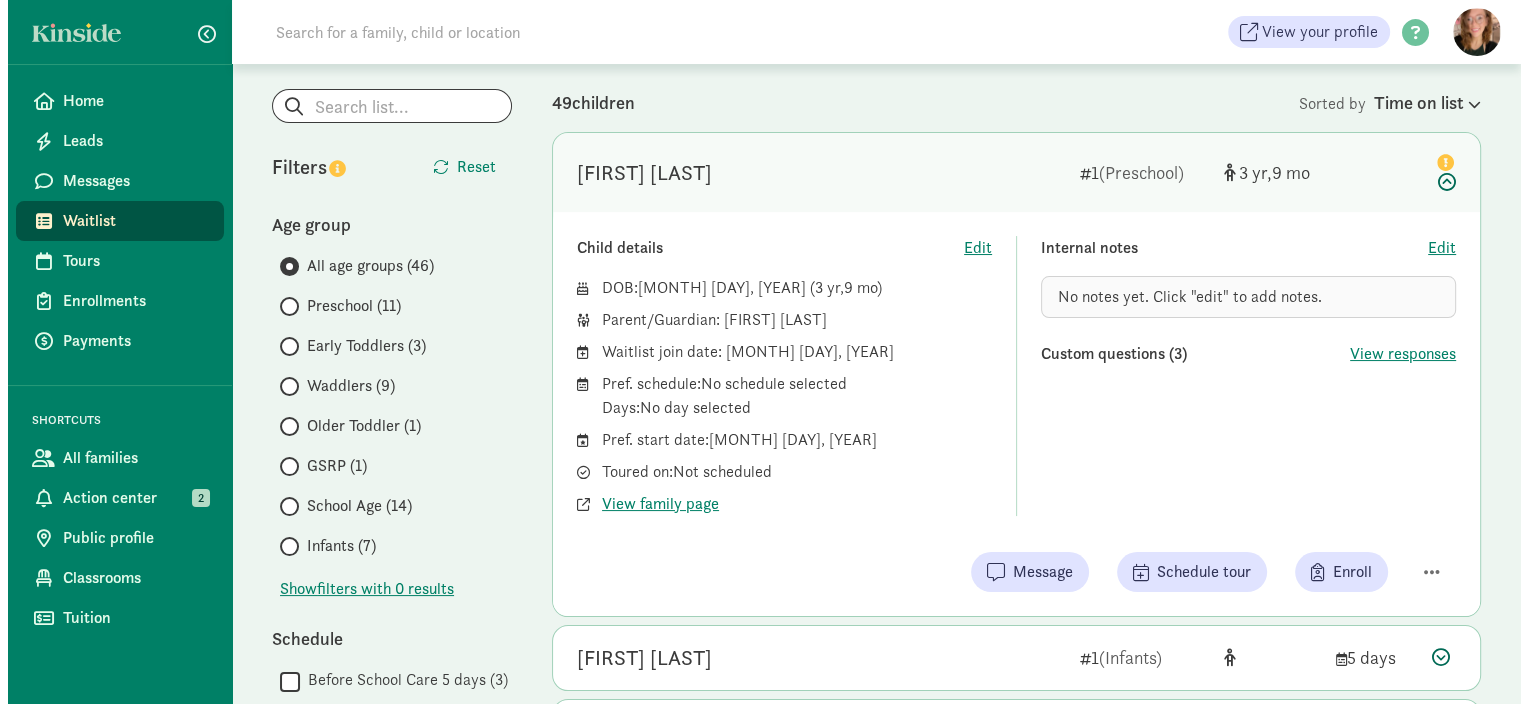 scroll, scrollTop: 200, scrollLeft: 0, axis: vertical 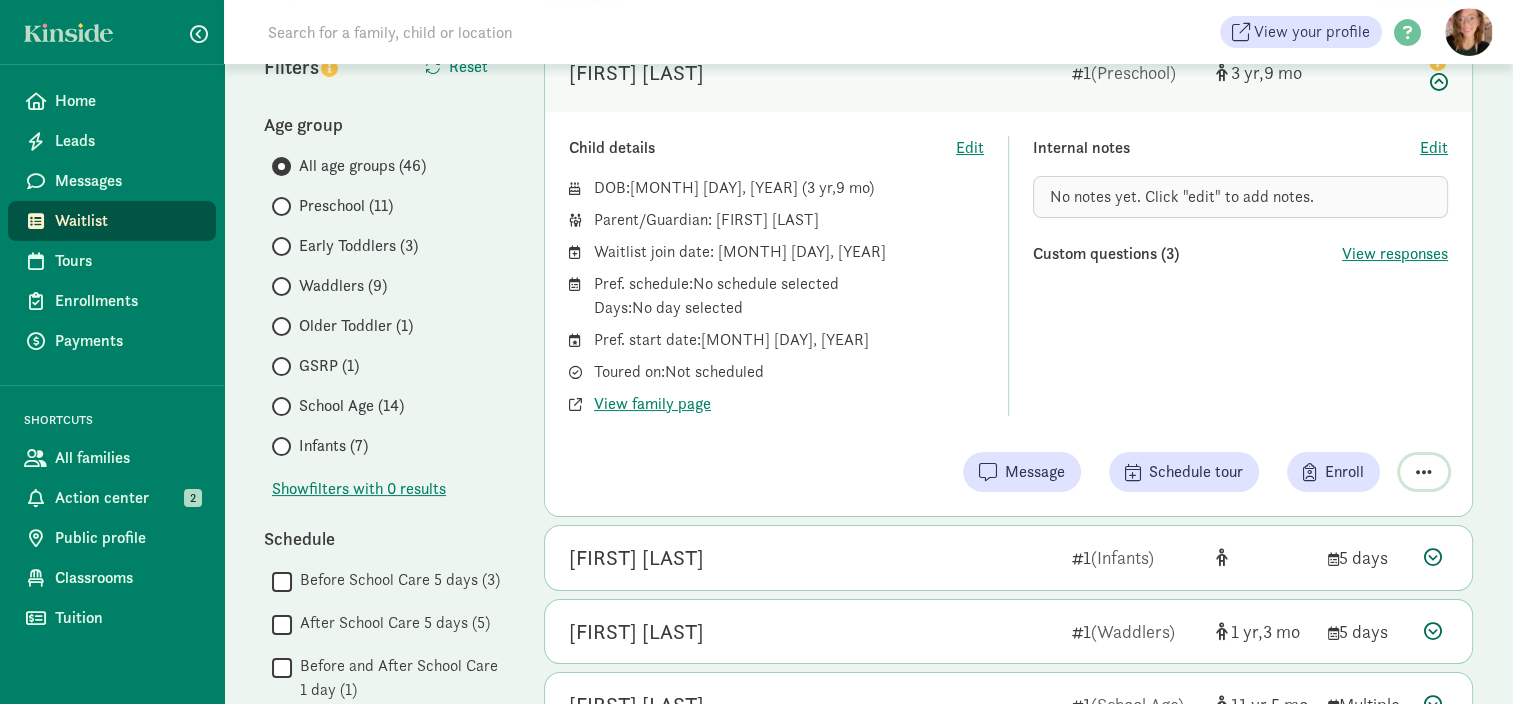 click at bounding box center [1424, 472] 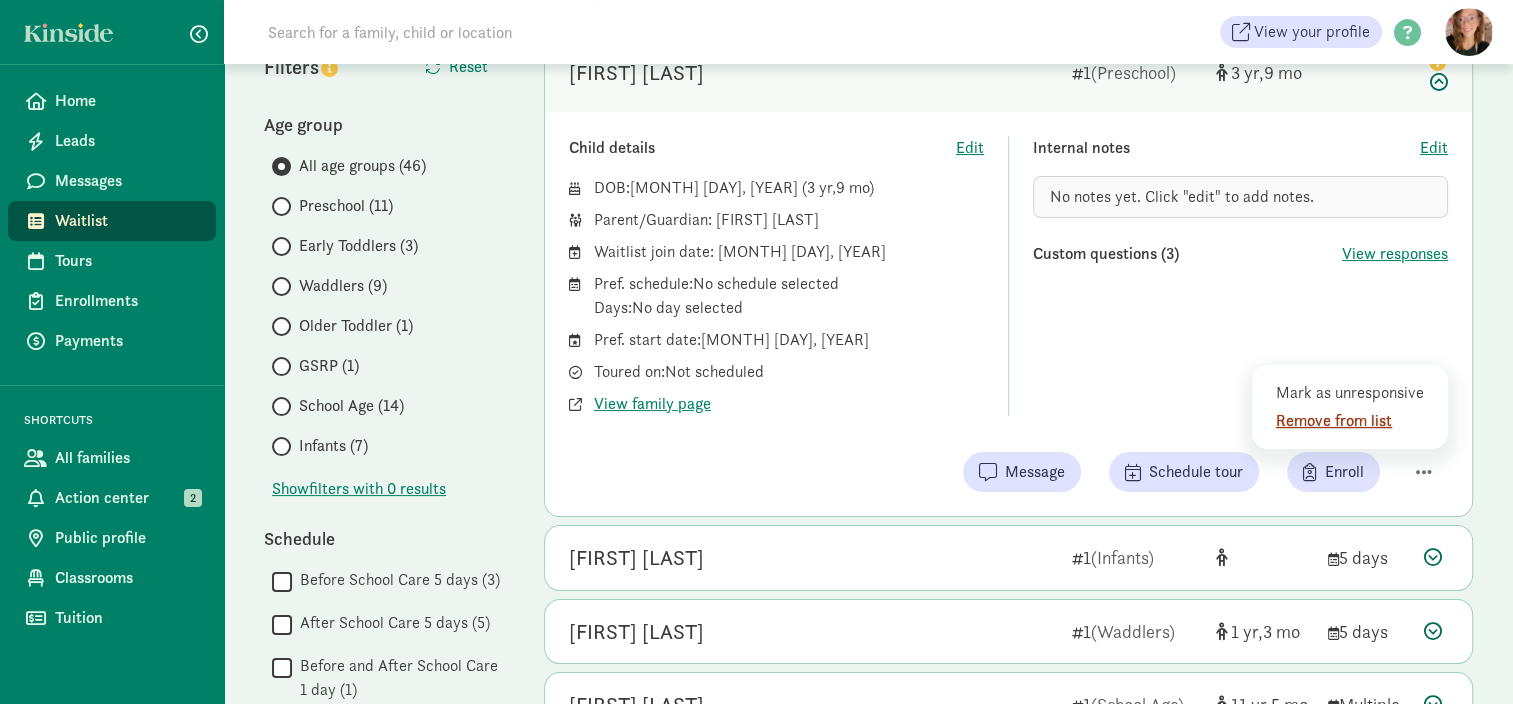 click on "Remove from list" 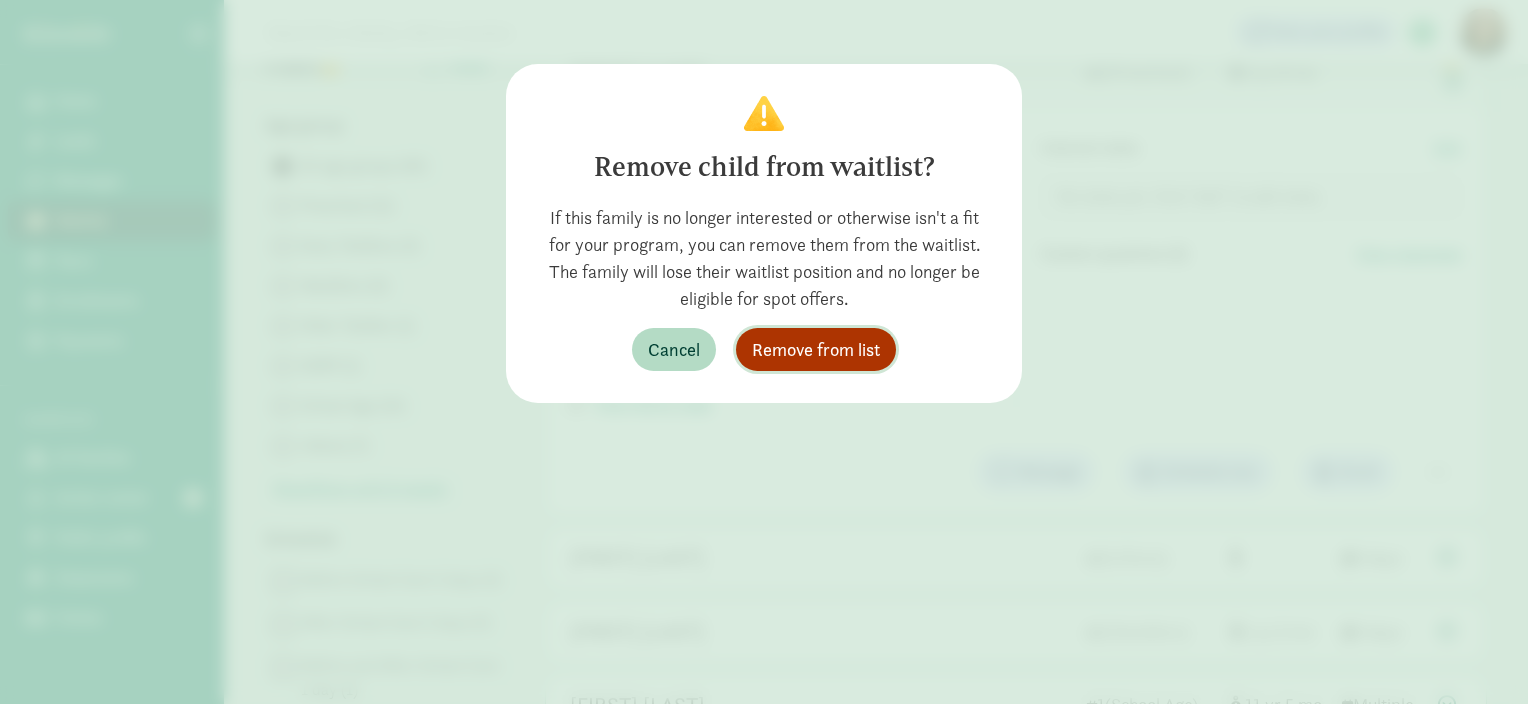 click on "Remove from list" at bounding box center (816, 349) 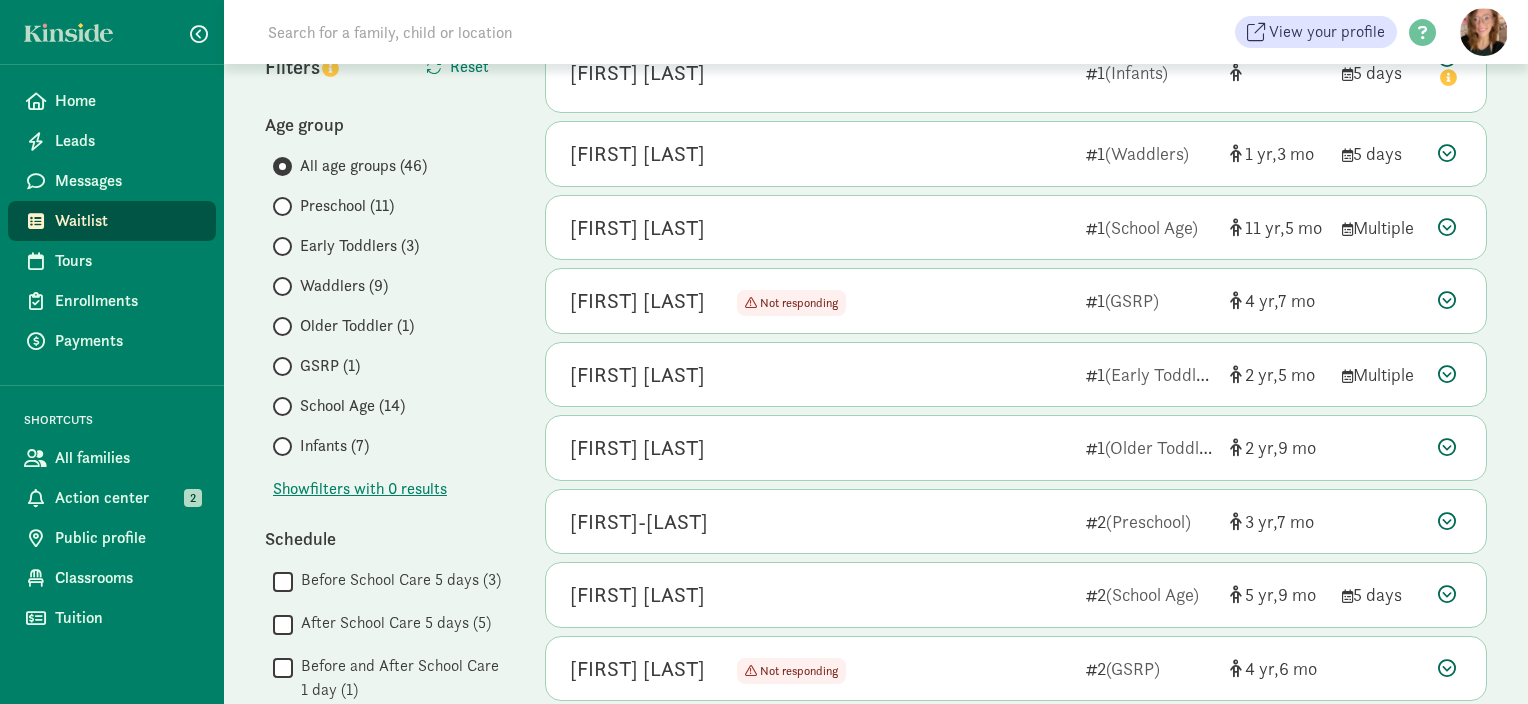 click at bounding box center [282, 206] 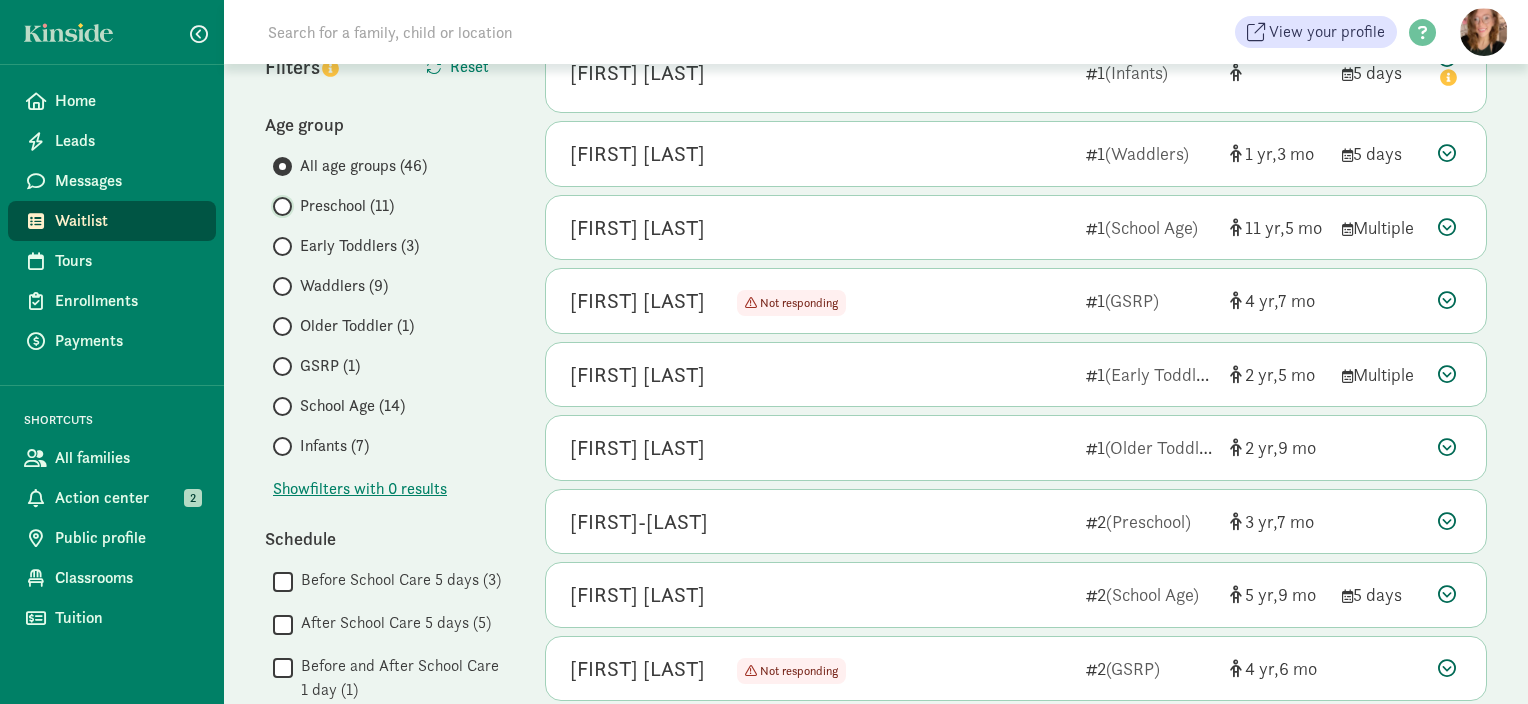 click on "Preschool (11)" at bounding box center (279, 206) 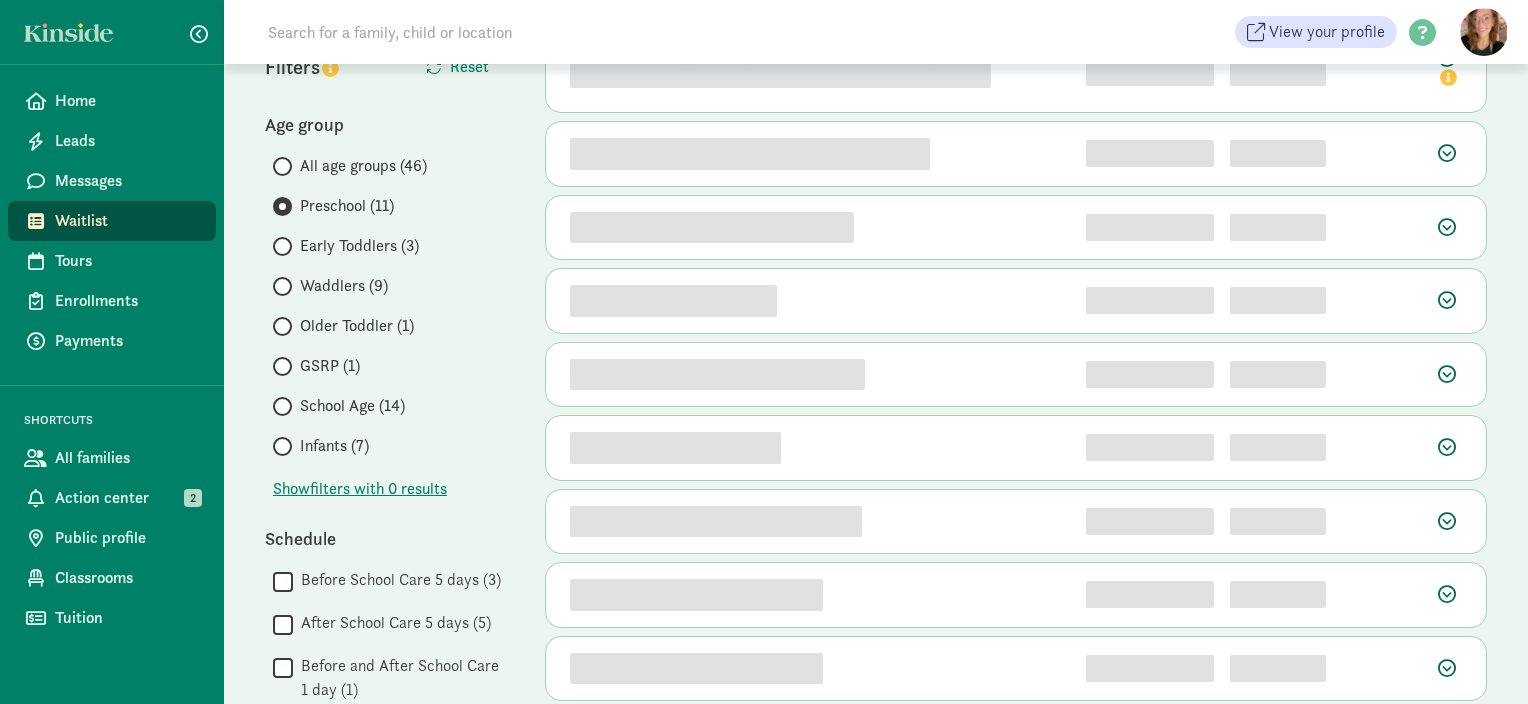 scroll, scrollTop: 0, scrollLeft: 0, axis: both 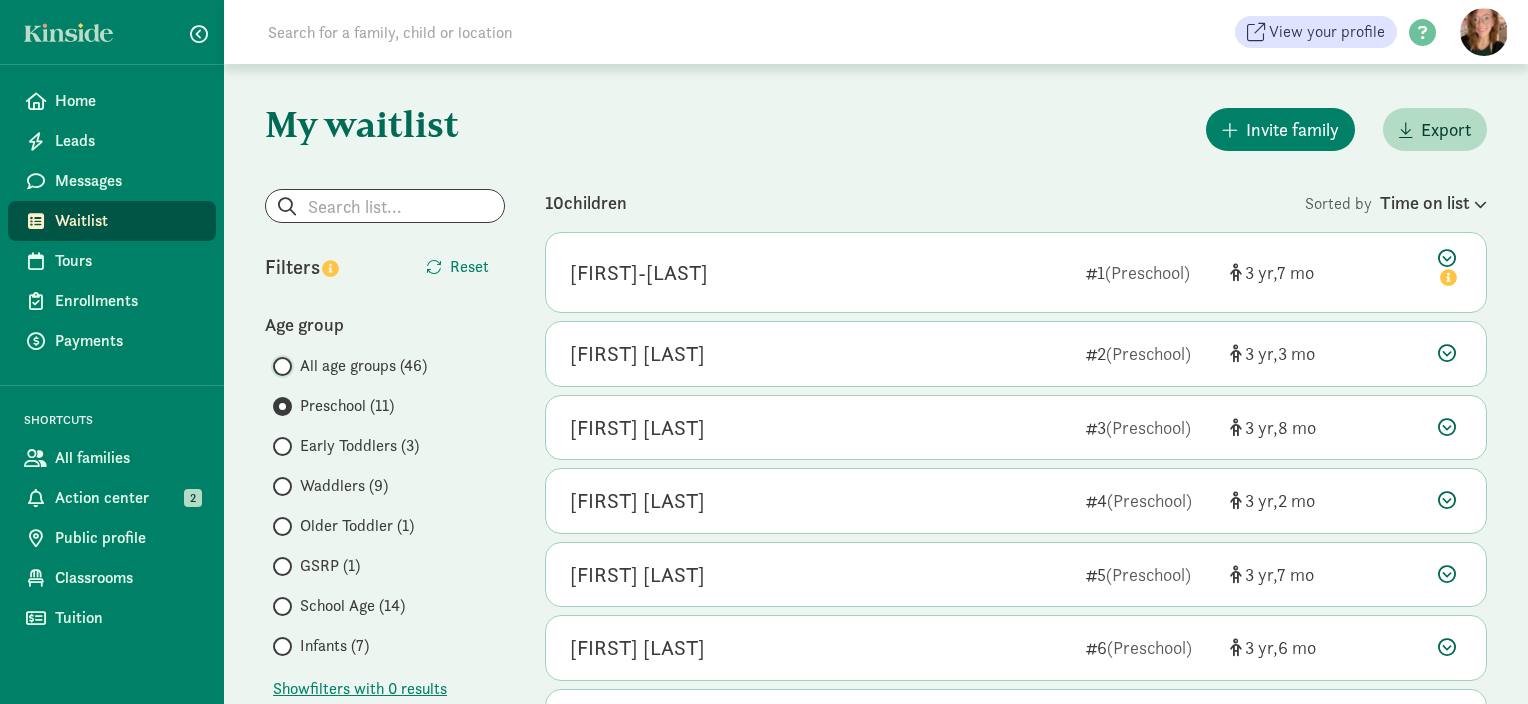 click on "All age groups (46)" at bounding box center (279, 366) 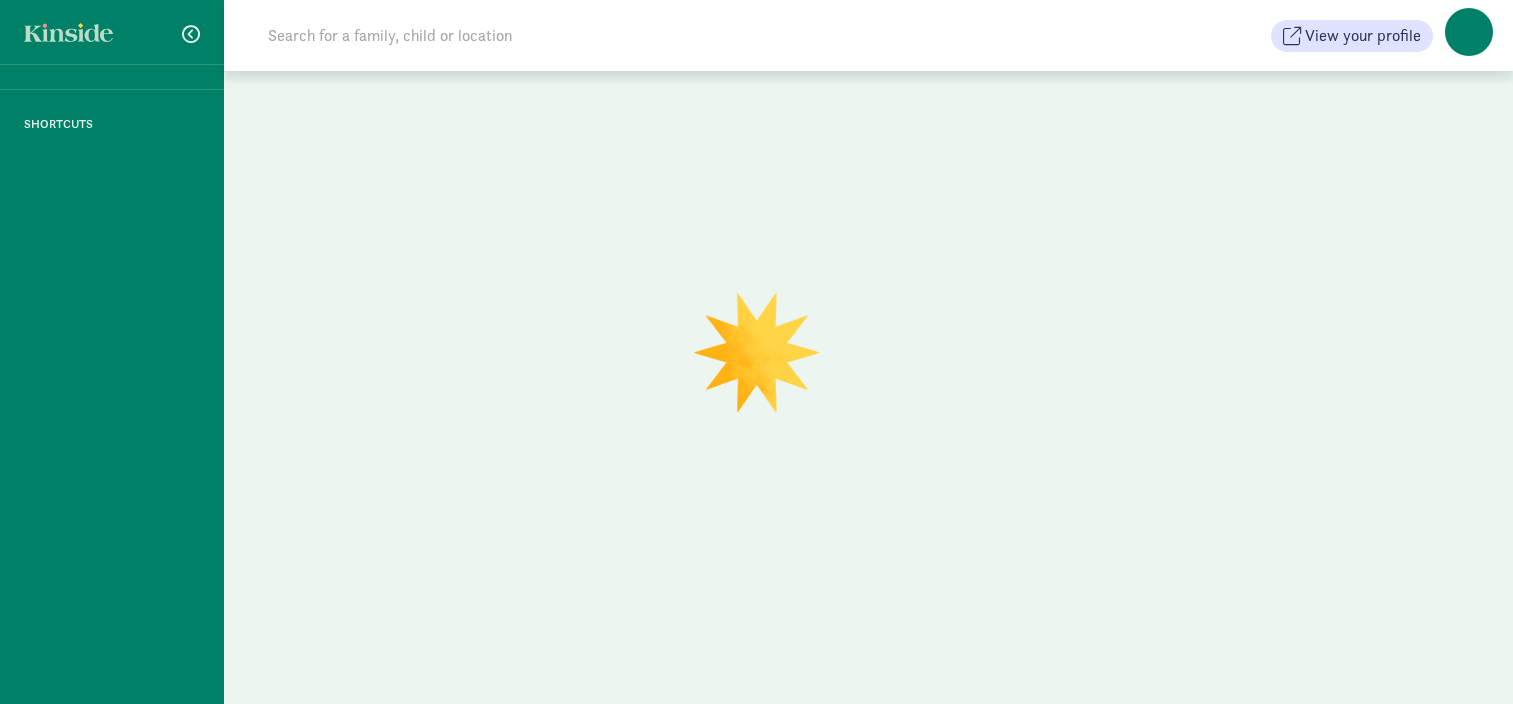 scroll, scrollTop: 0, scrollLeft: 0, axis: both 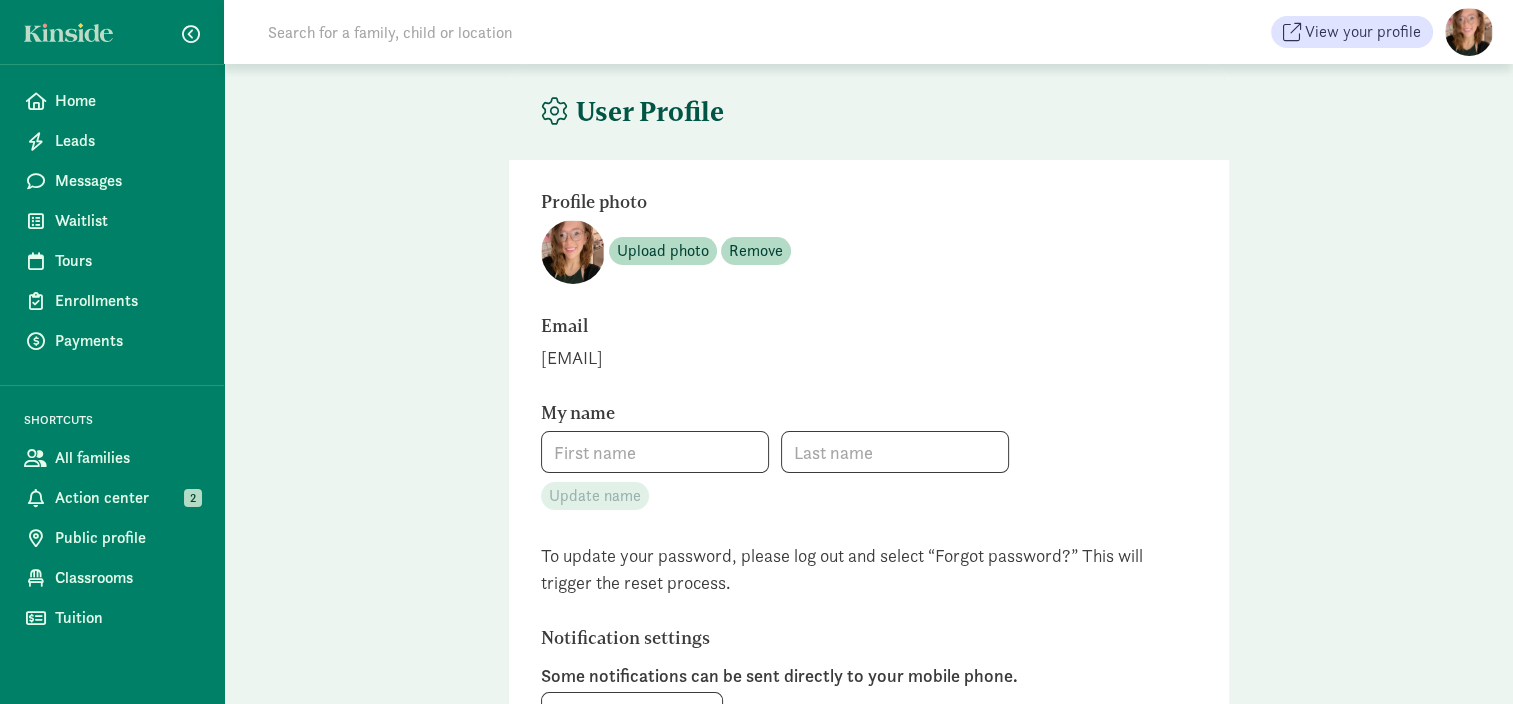 type on "[FIRST]" 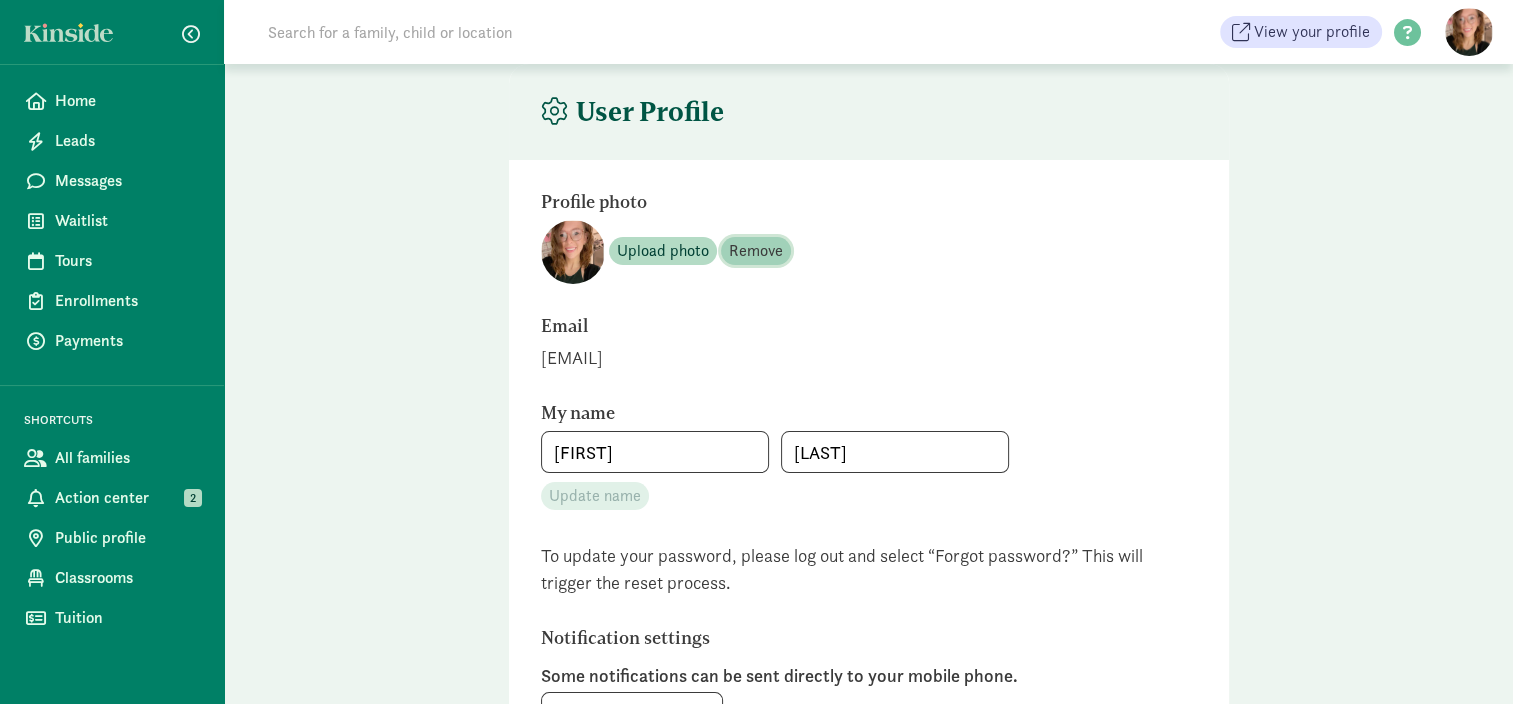 click on "Remove" at bounding box center [756, 251] 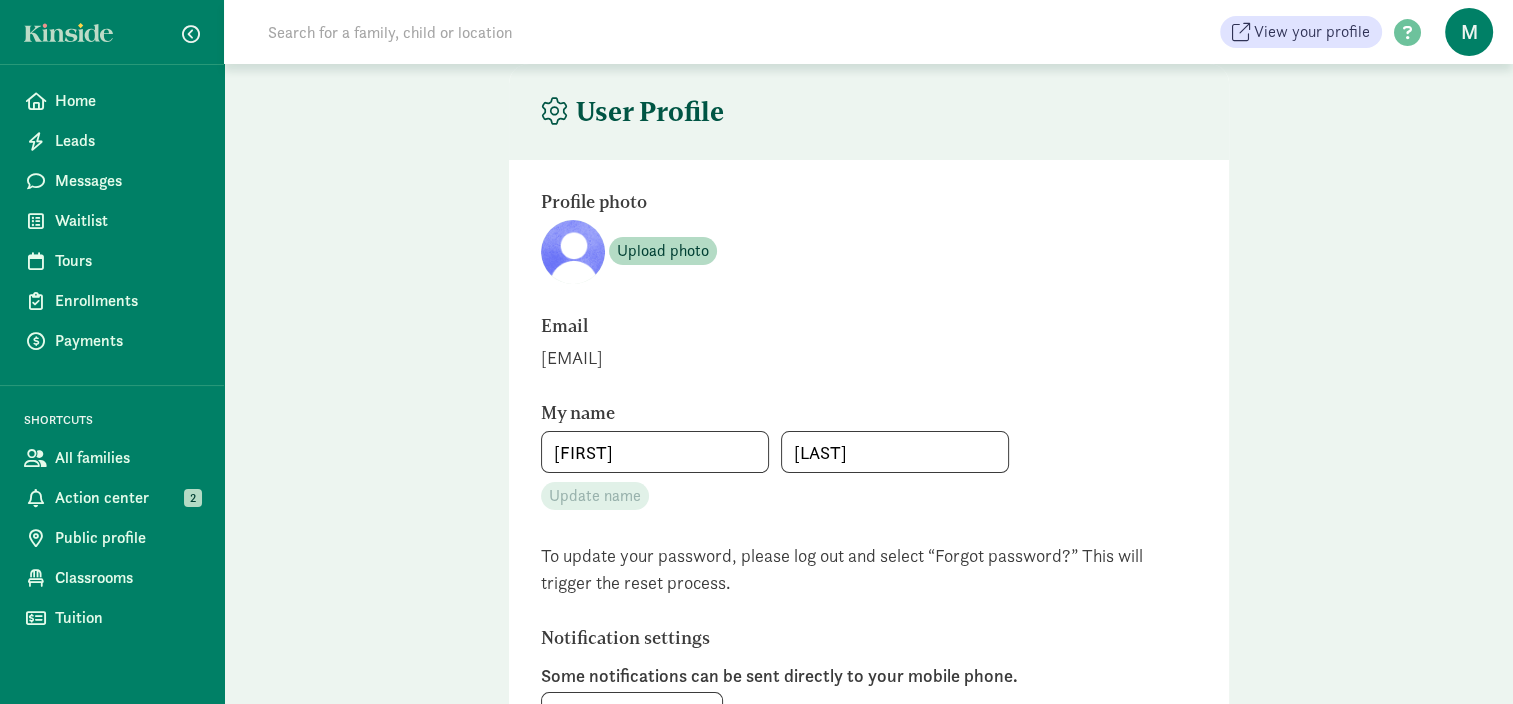 click on "[EMAIL]" at bounding box center (869, 357) 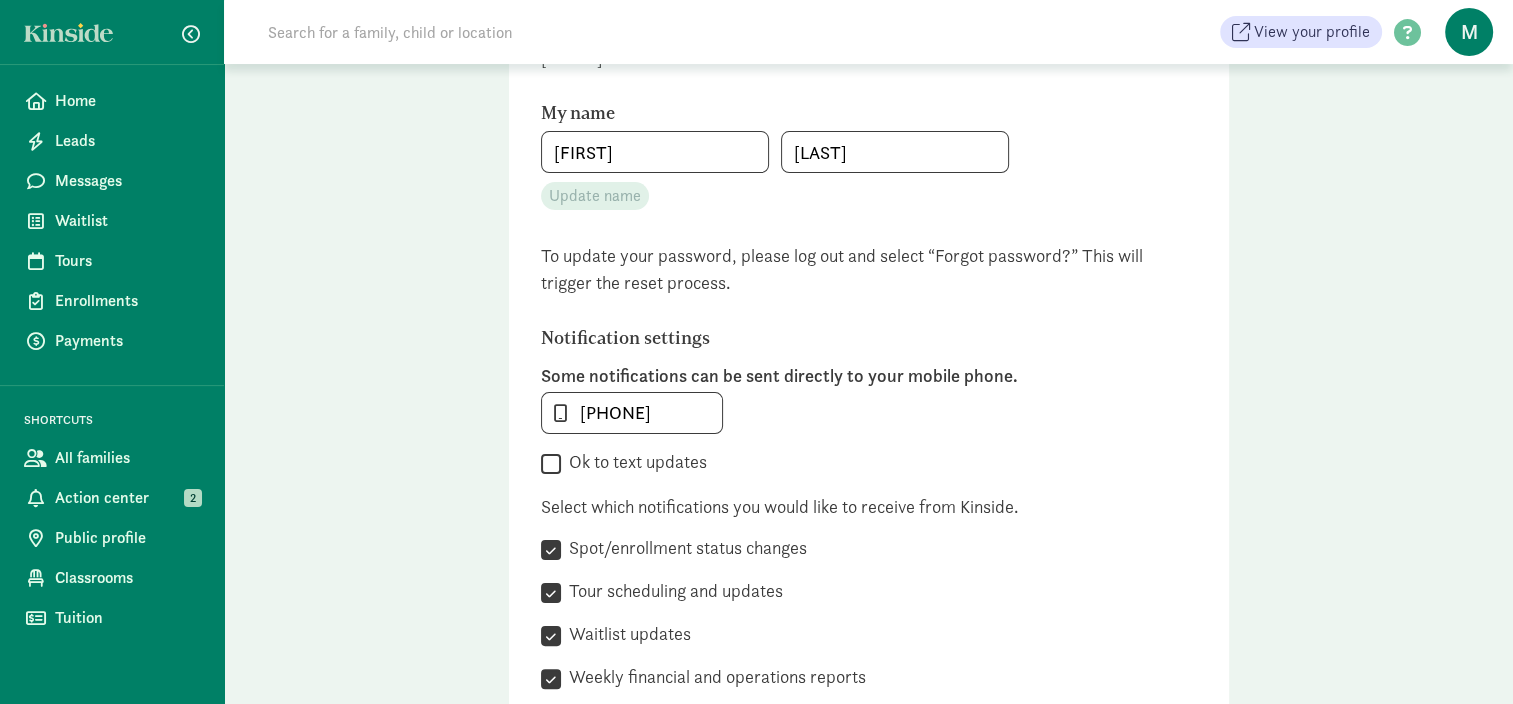 scroll, scrollTop: 500, scrollLeft: 0, axis: vertical 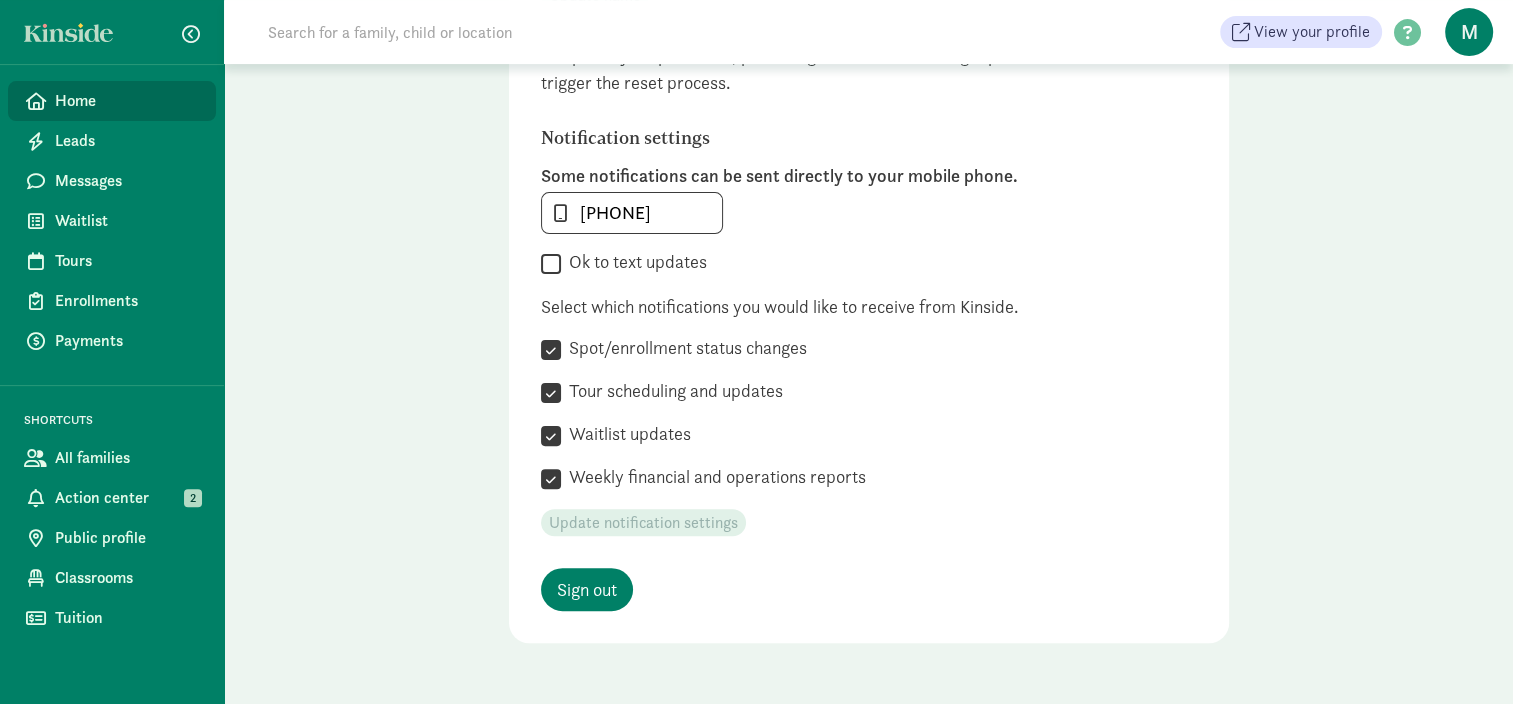 click on "Home" at bounding box center (127, 101) 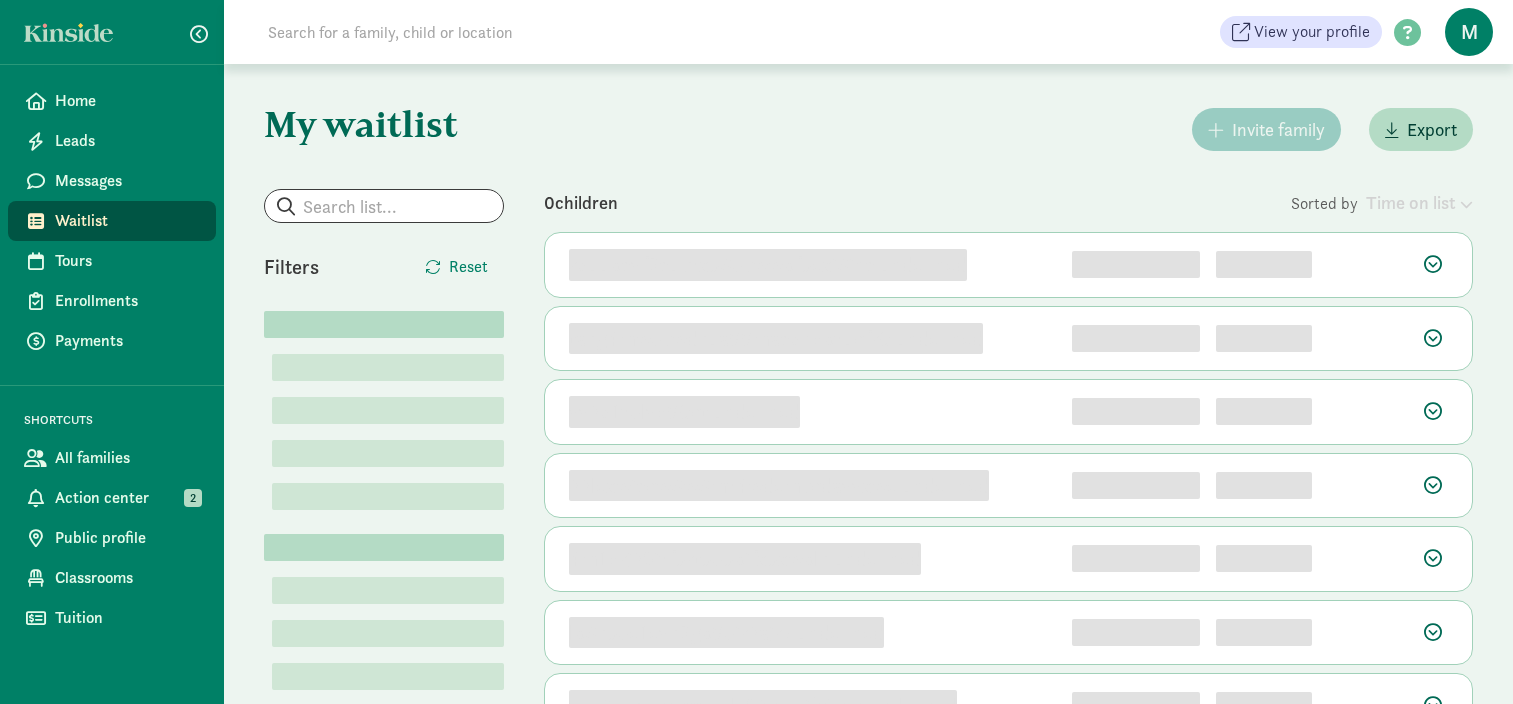 scroll, scrollTop: 0, scrollLeft: 0, axis: both 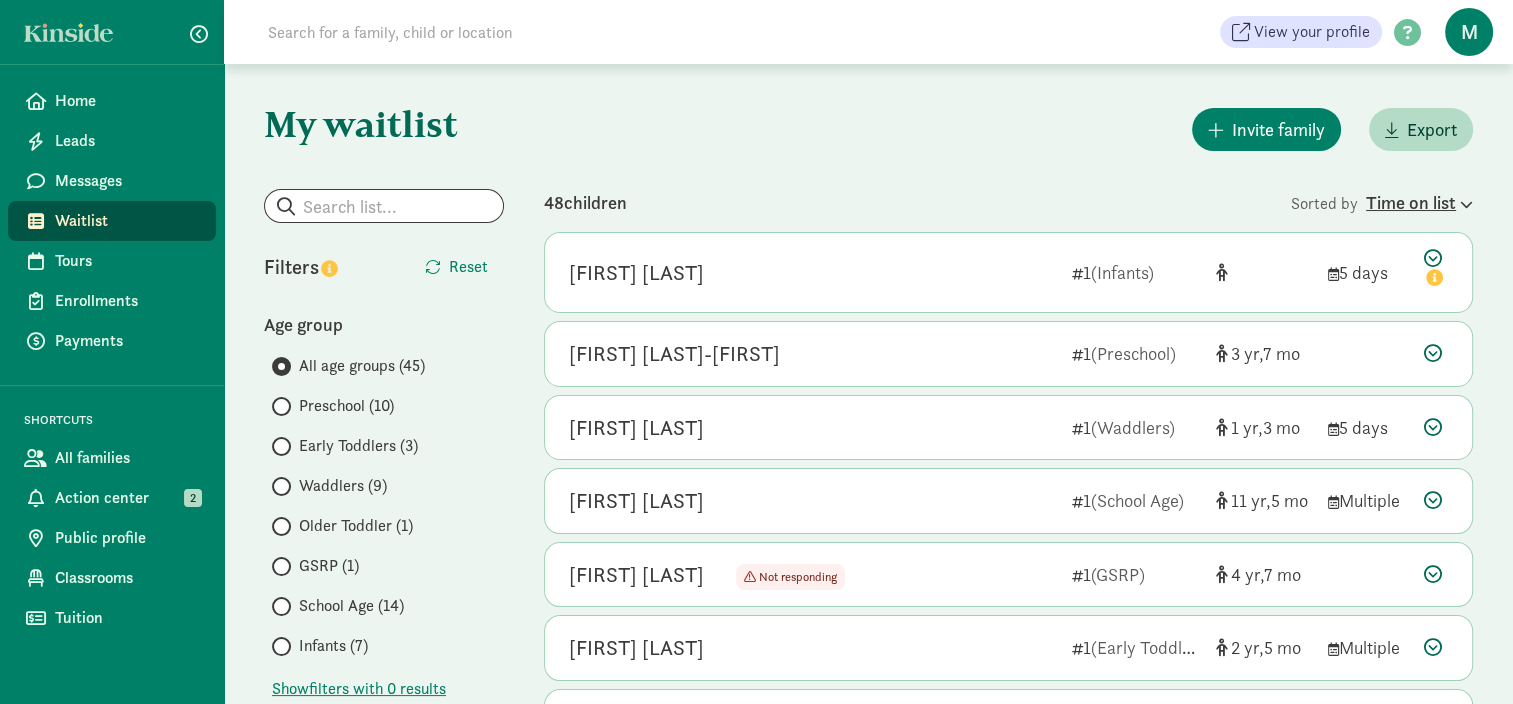 click 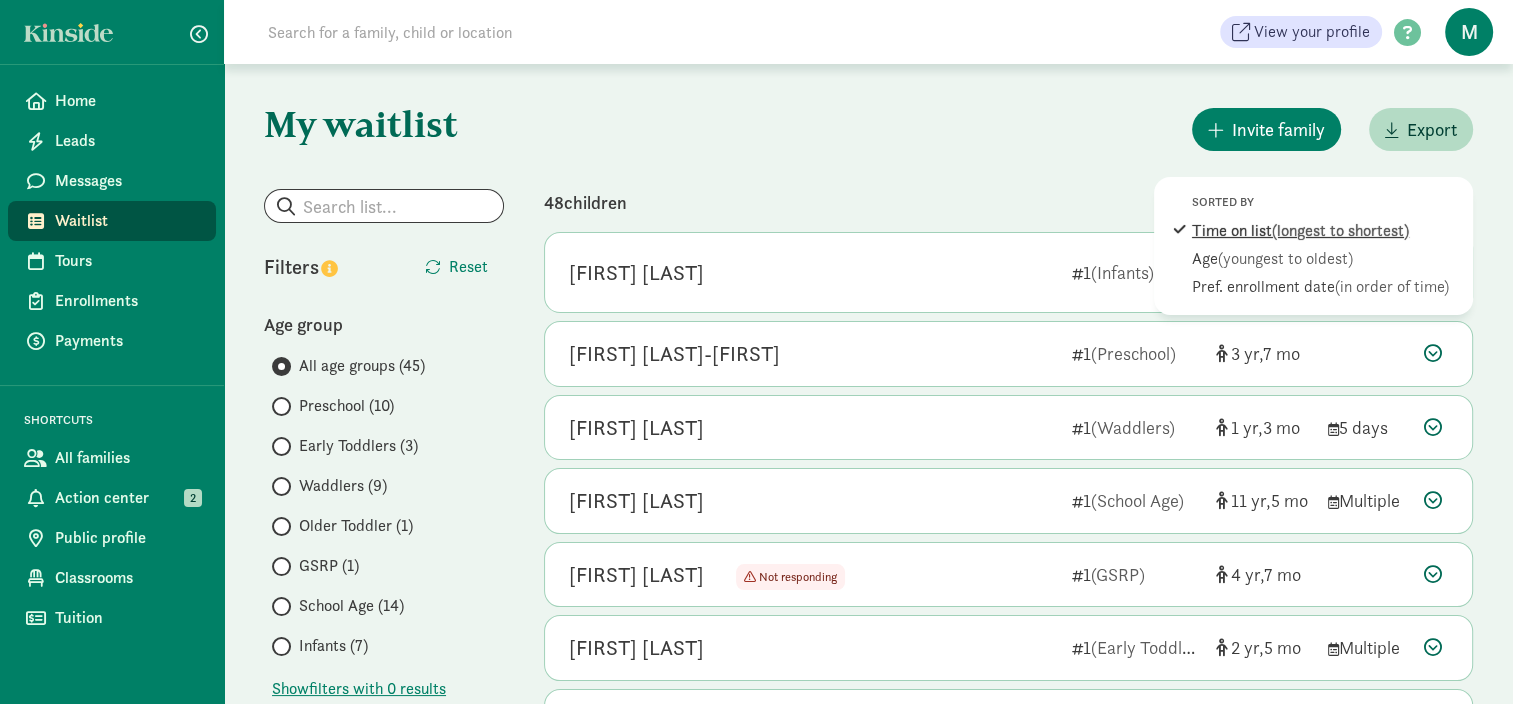 click on "(longest to shortest)" at bounding box center [1340, 230] 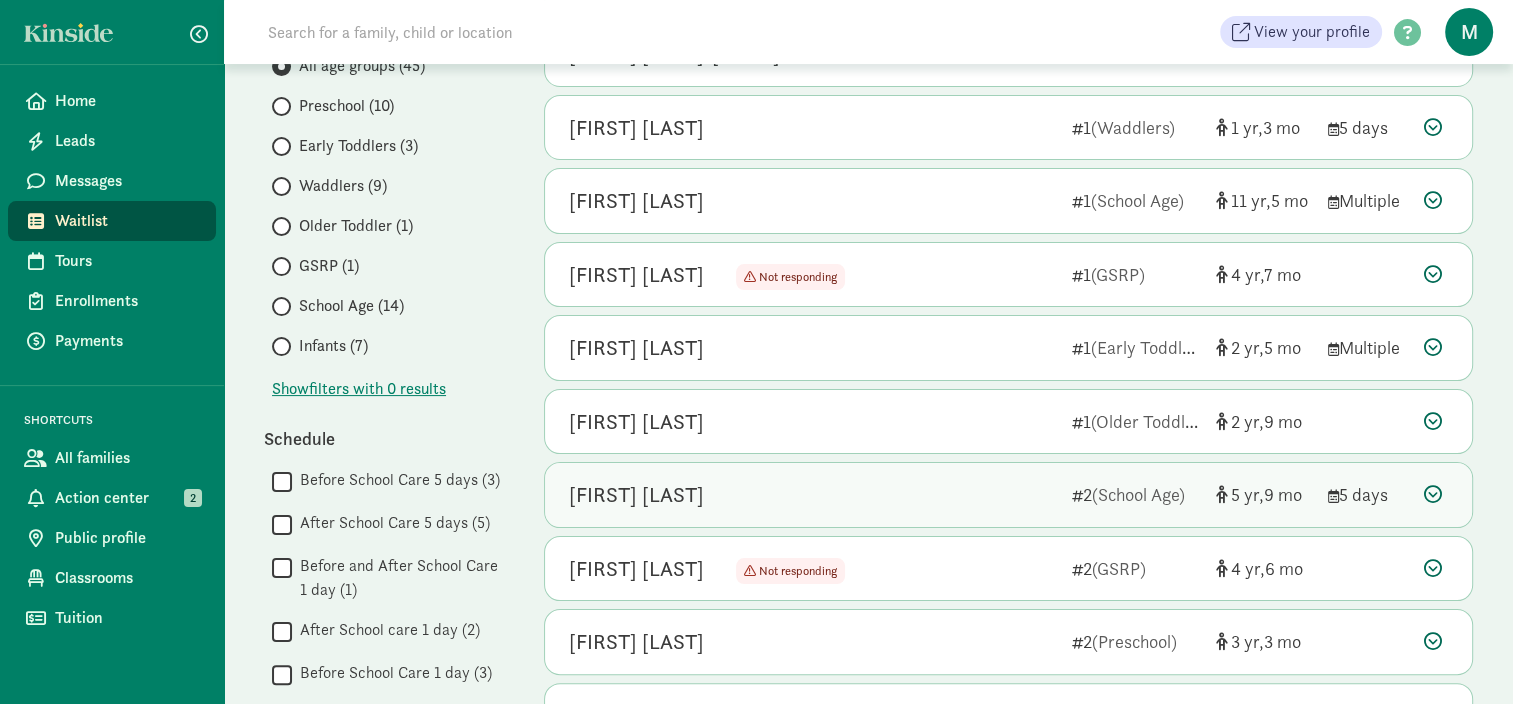 scroll, scrollTop: 400, scrollLeft: 0, axis: vertical 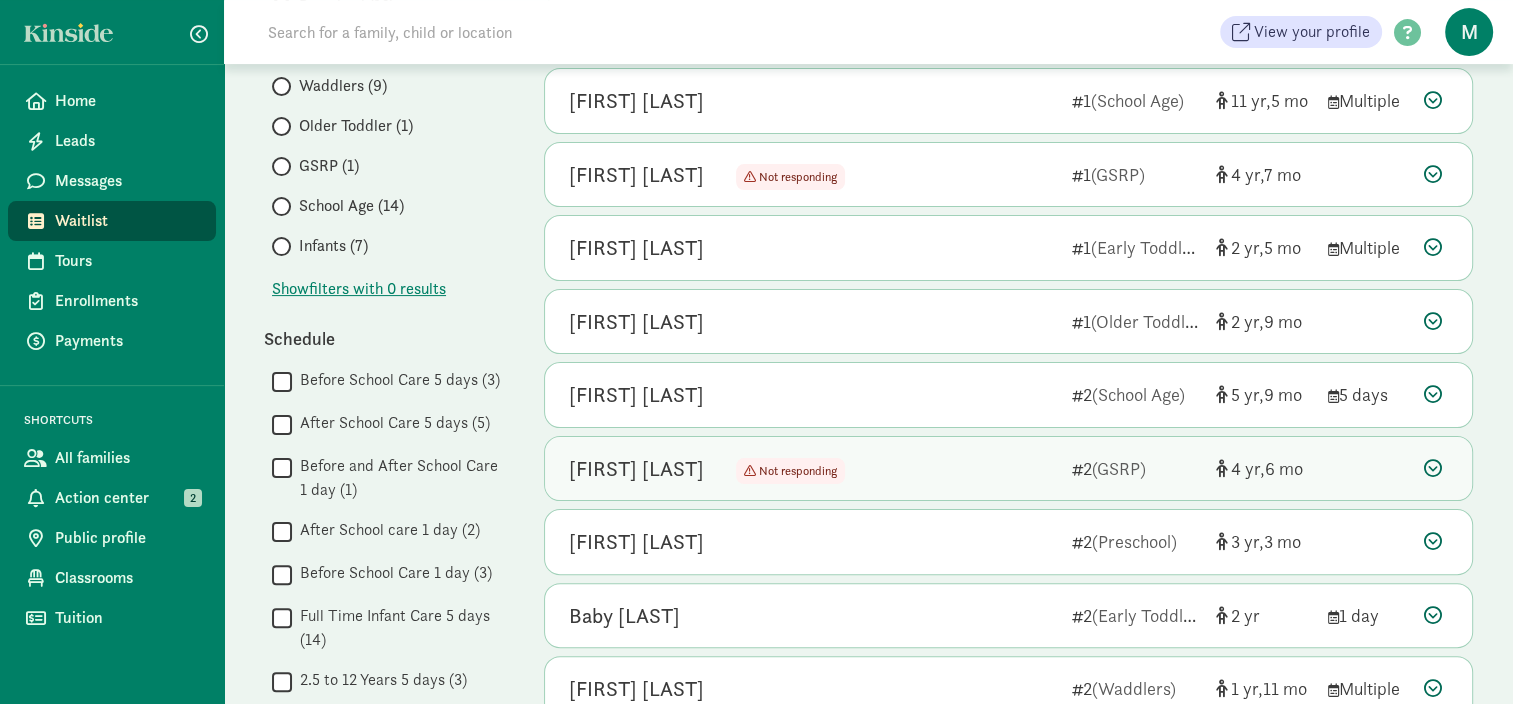 click on "[FIRST] [LAST]     Not responding" at bounding box center (812, 469) 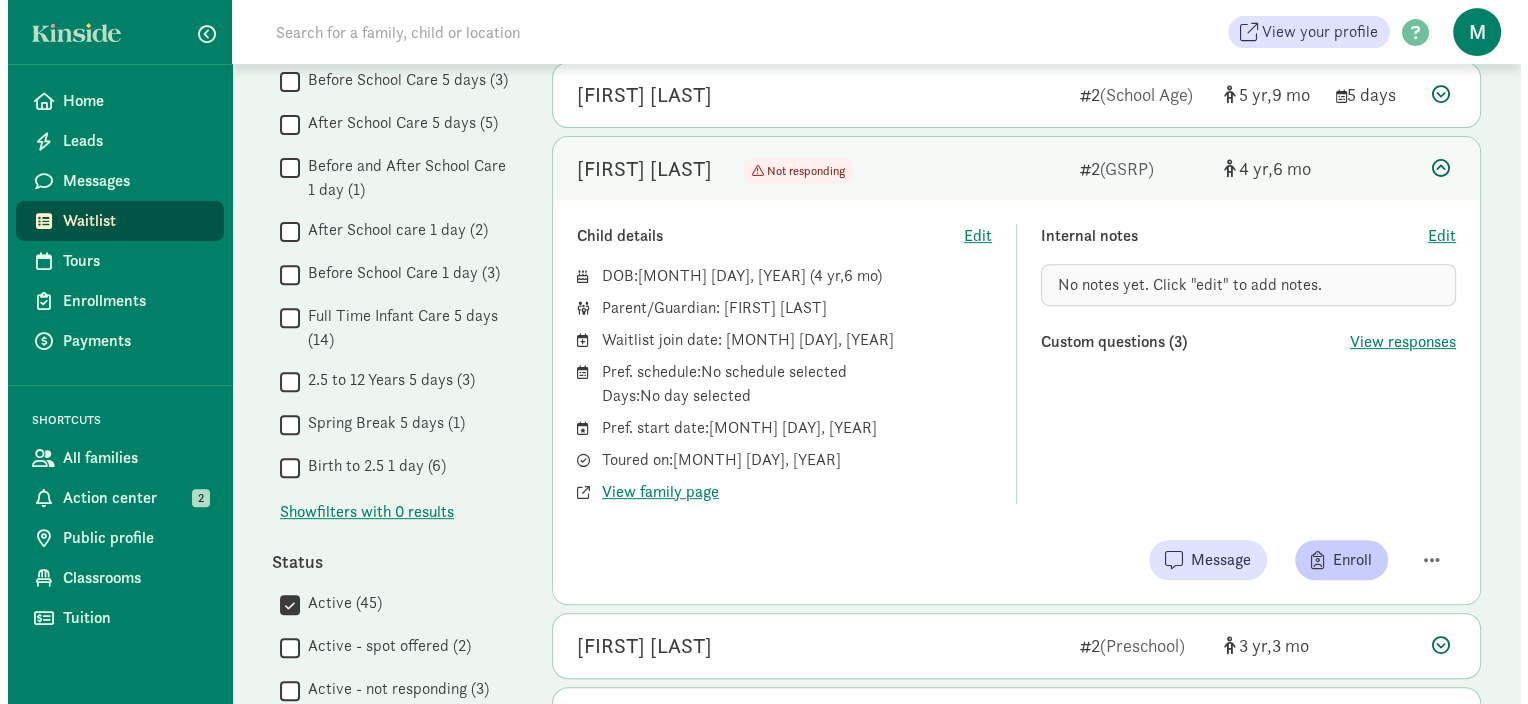 scroll, scrollTop: 800, scrollLeft: 0, axis: vertical 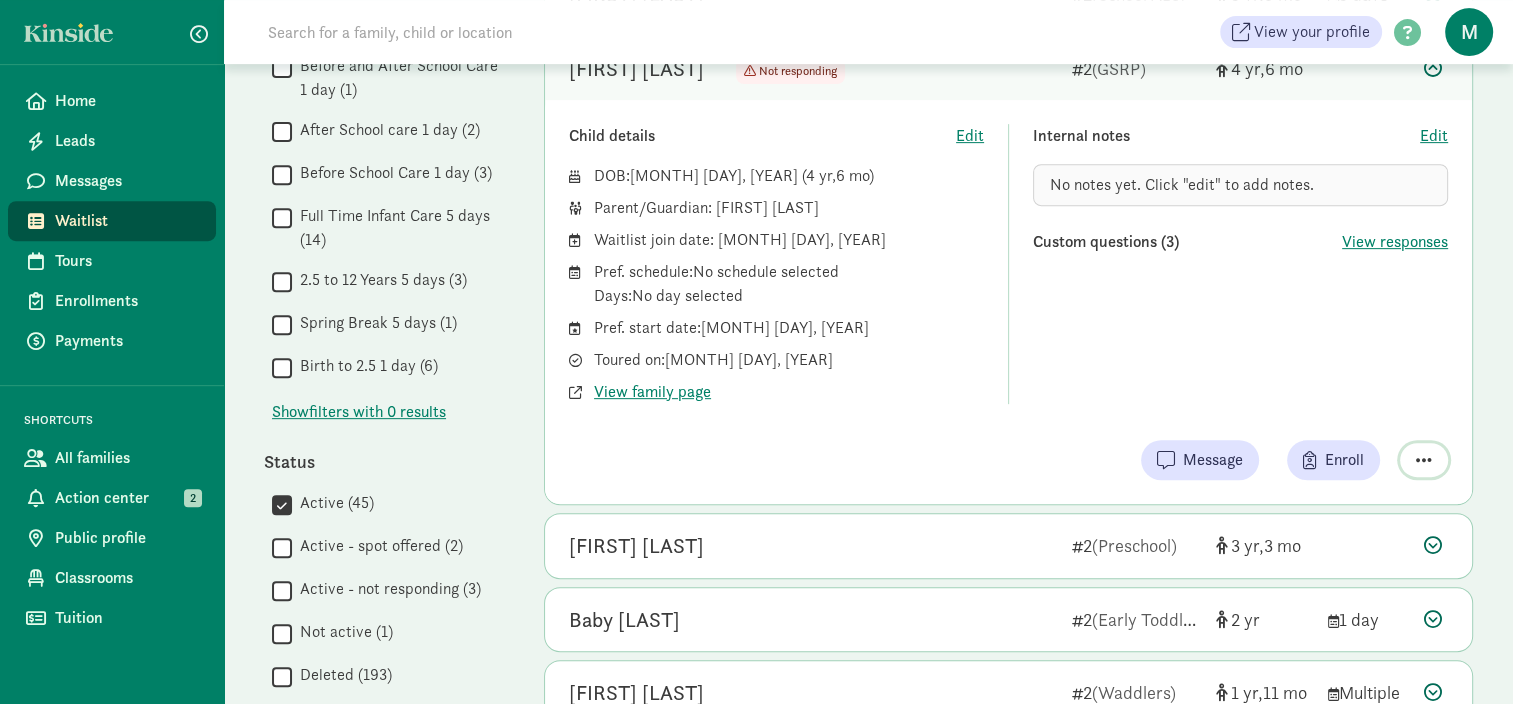 click at bounding box center [1424, 460] 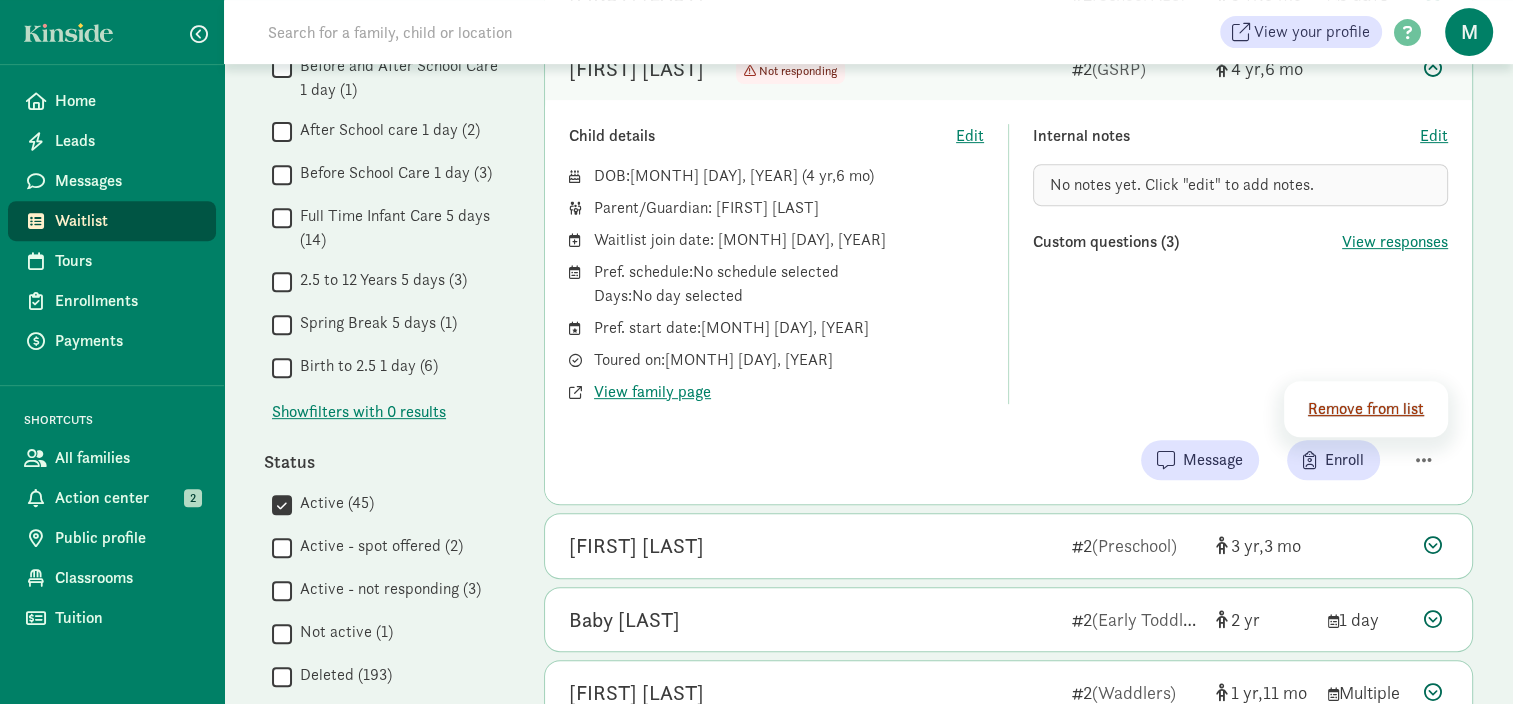 click on "Remove from list" 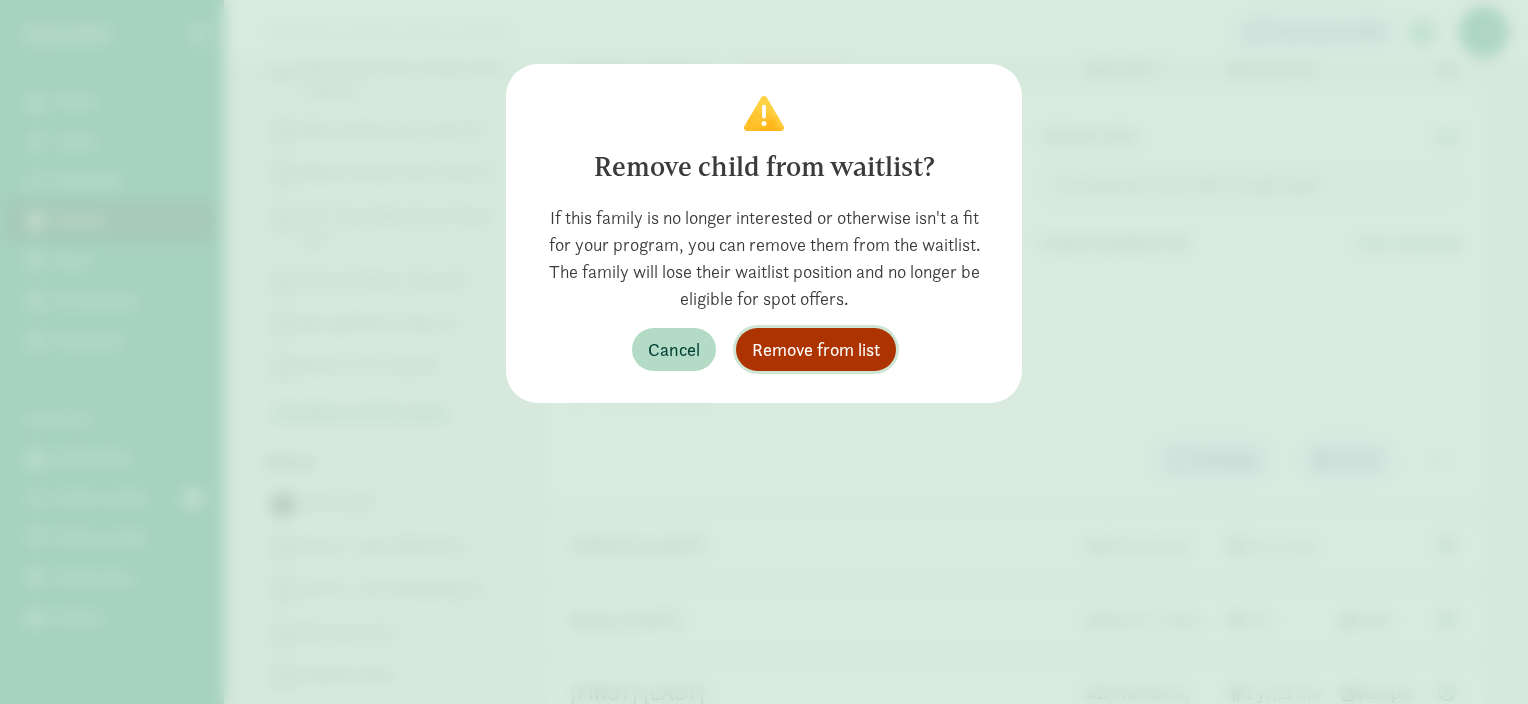 click on "Remove from list" at bounding box center (816, 349) 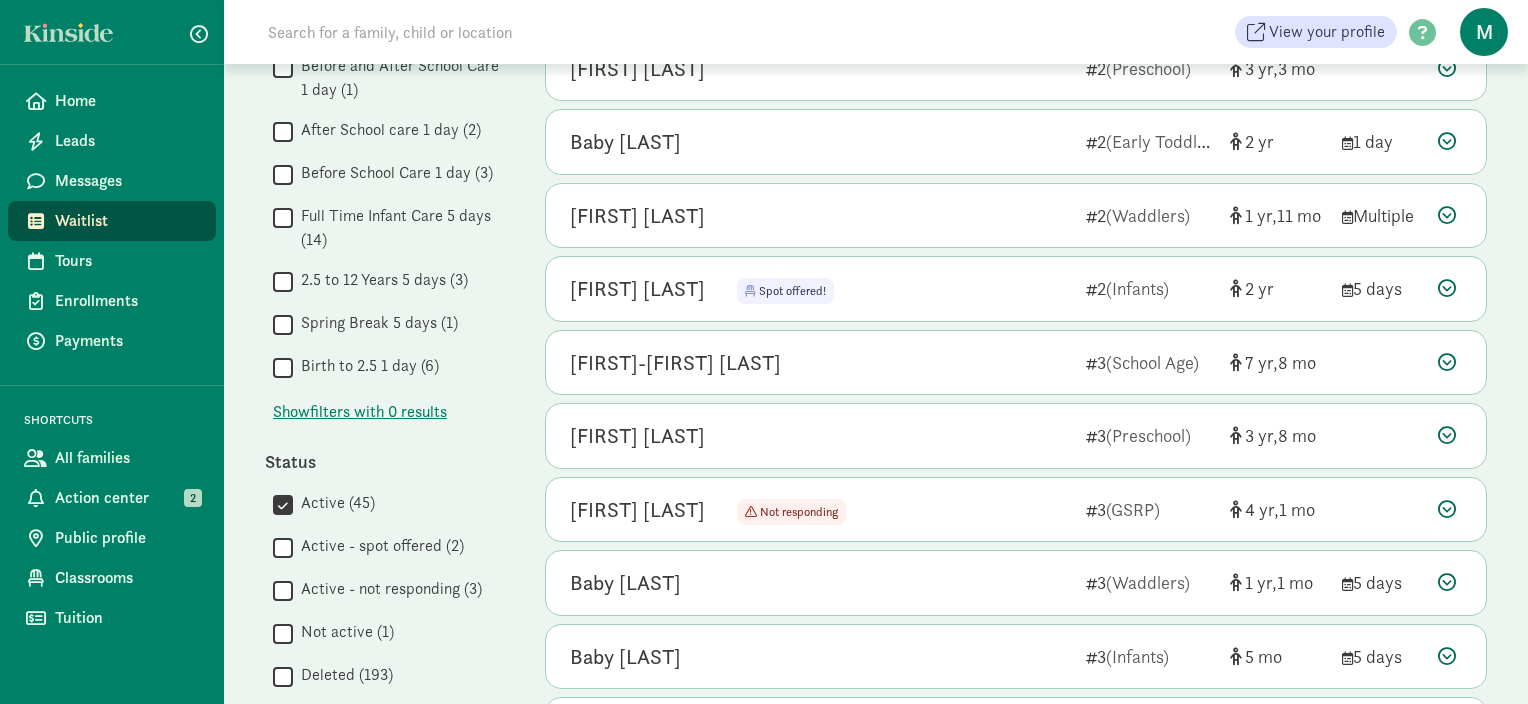 click on "Active (45)" at bounding box center (283, 504) 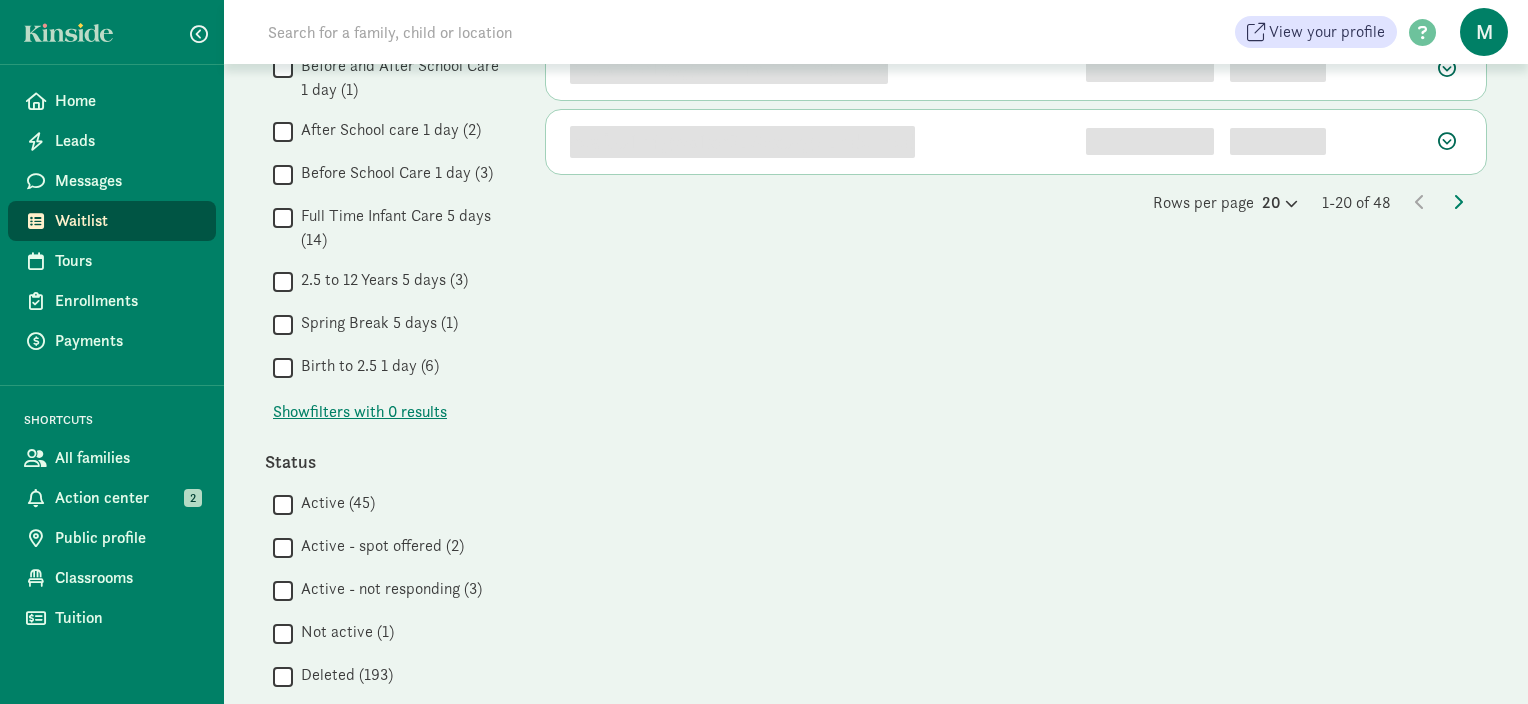 scroll, scrollTop: 0, scrollLeft: 0, axis: both 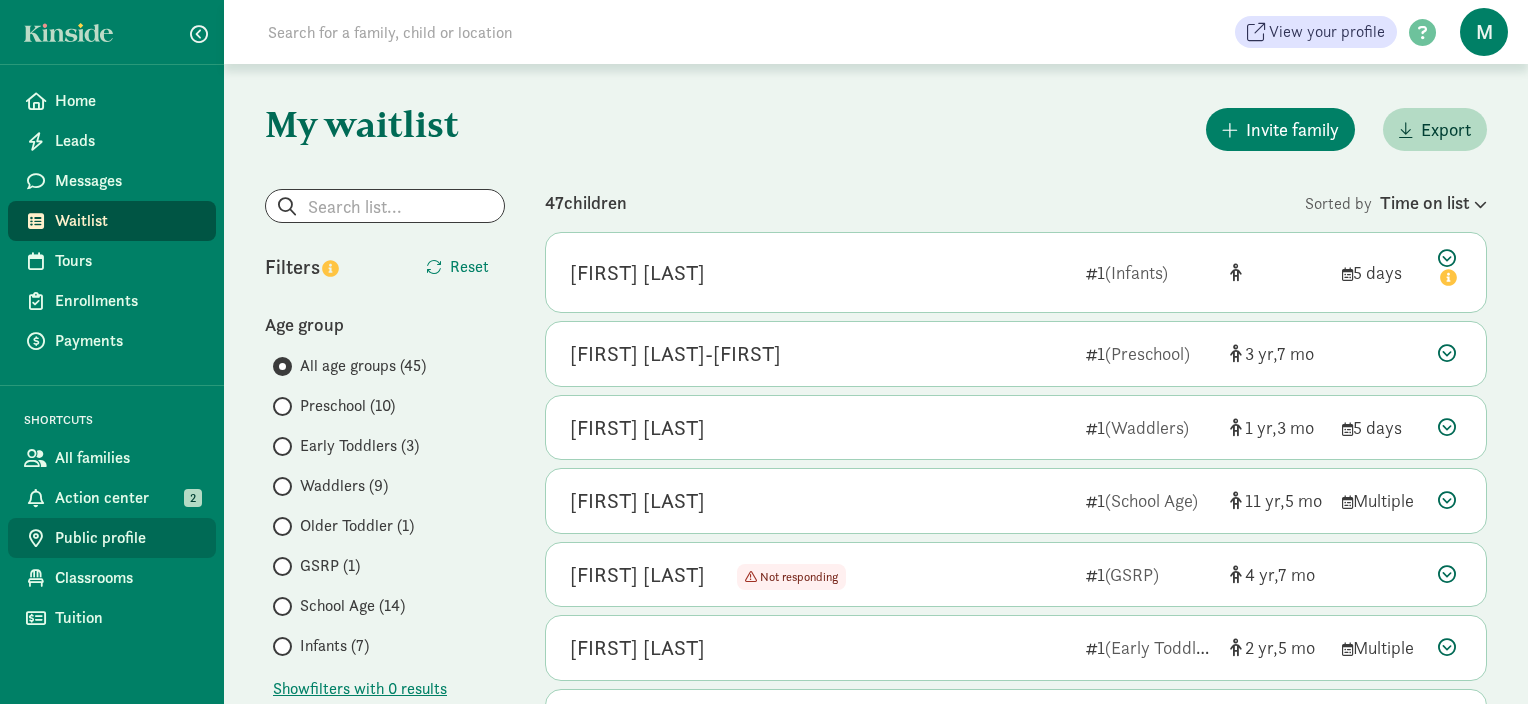 click on "Public profile" at bounding box center (127, 538) 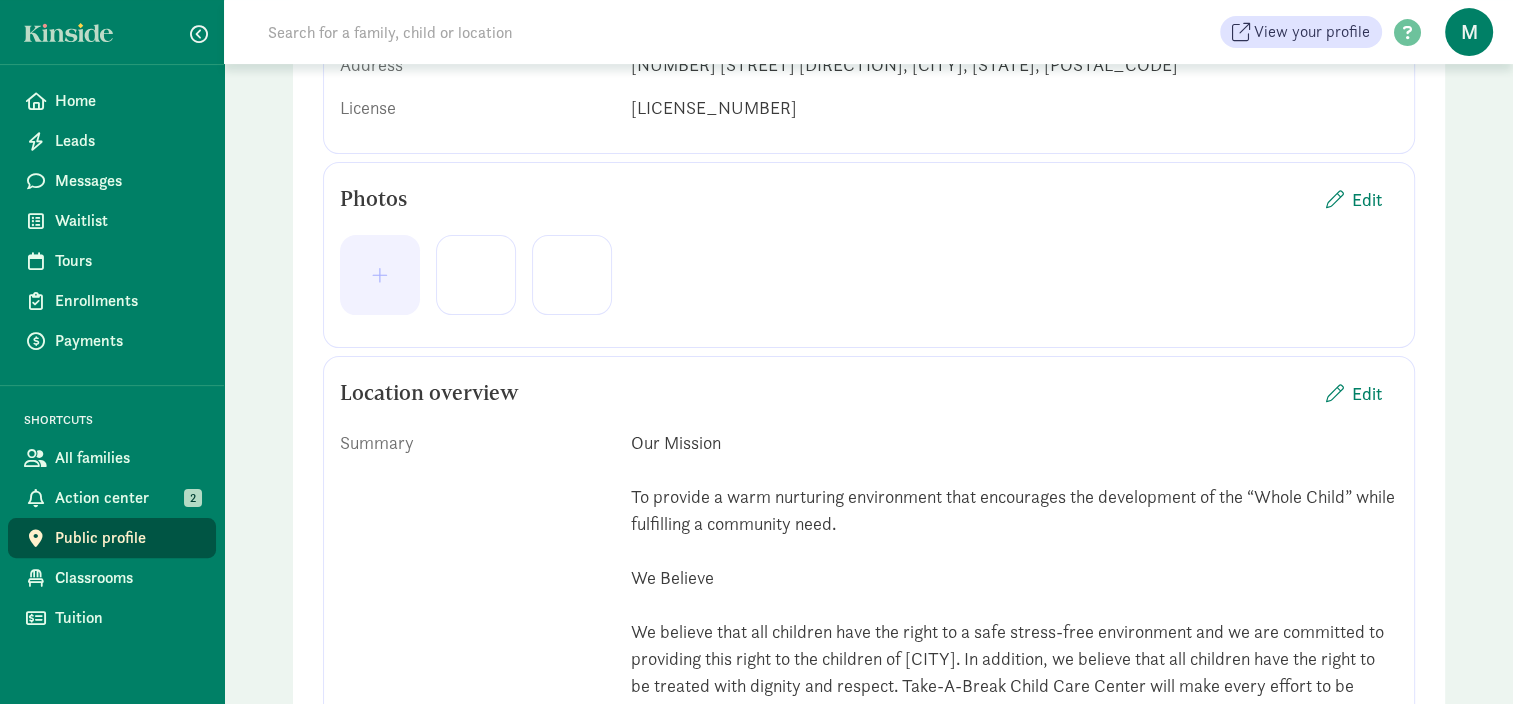 scroll, scrollTop: 500, scrollLeft: 0, axis: vertical 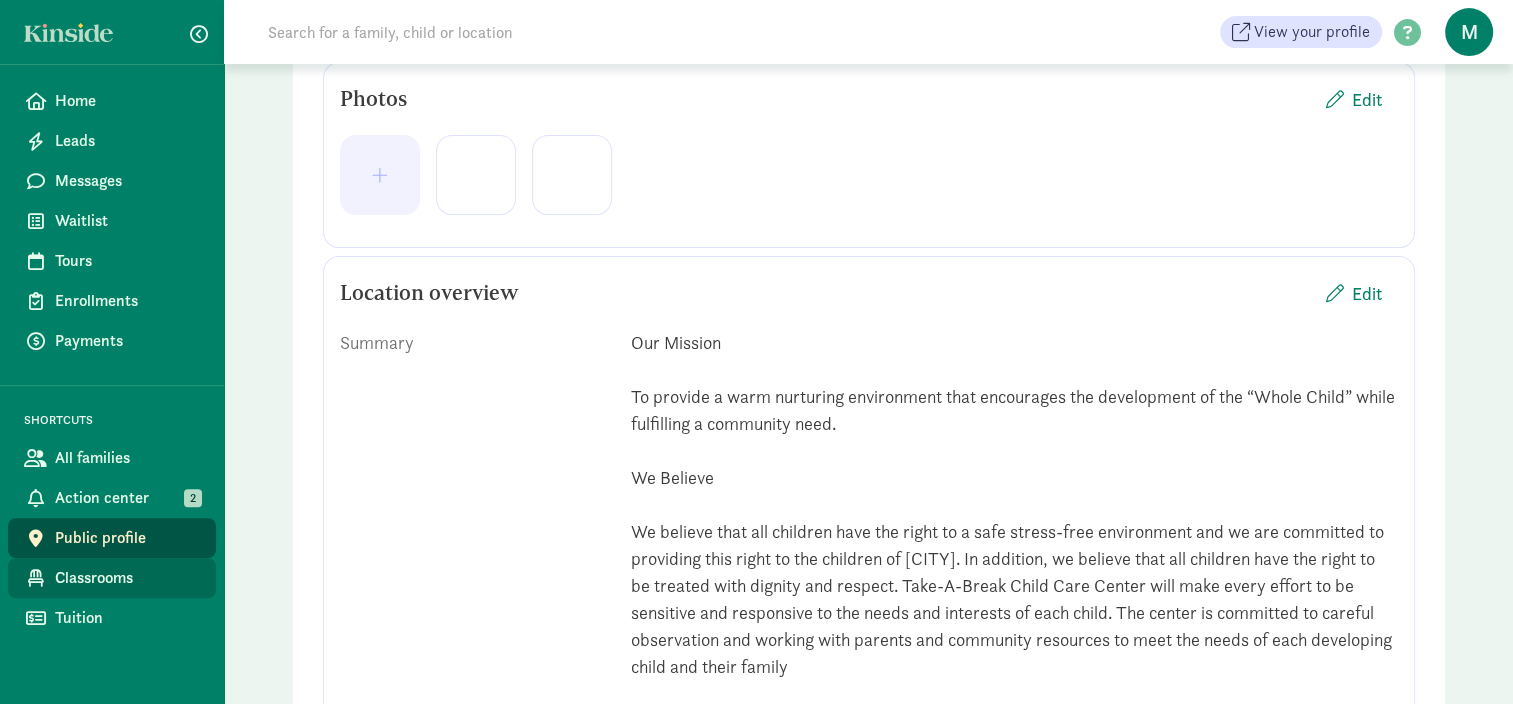 click on "Classrooms" at bounding box center (127, 578) 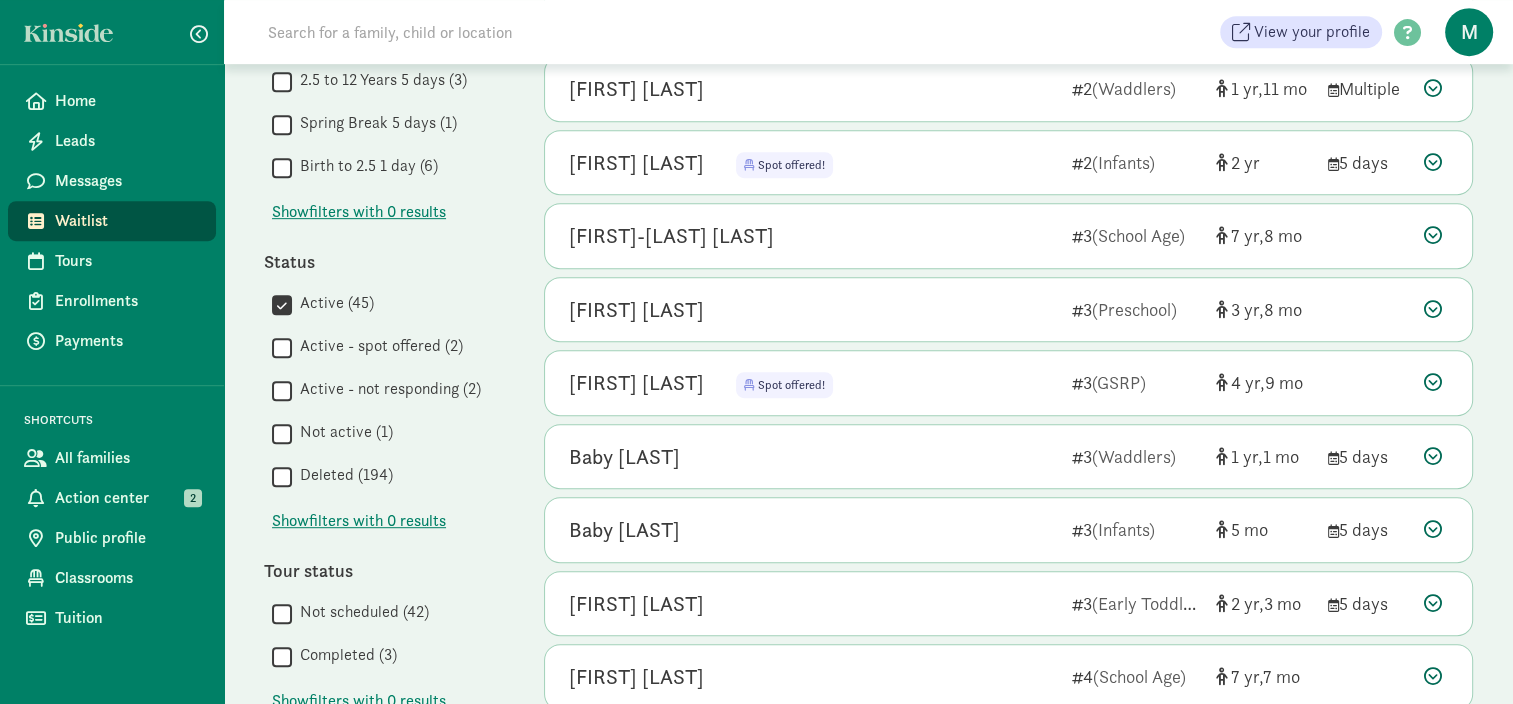 scroll, scrollTop: 1100, scrollLeft: 0, axis: vertical 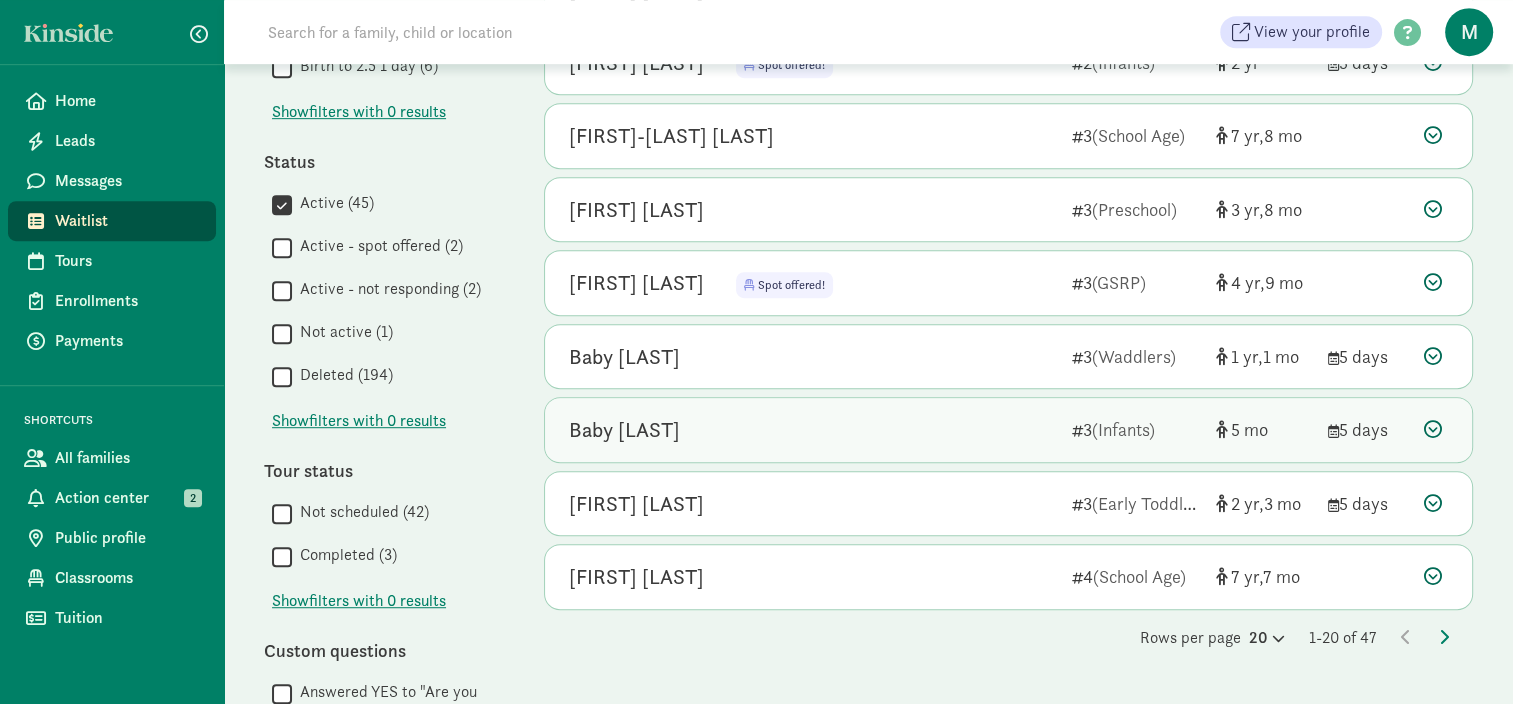 click on "Baby [LAST]" at bounding box center [812, 430] 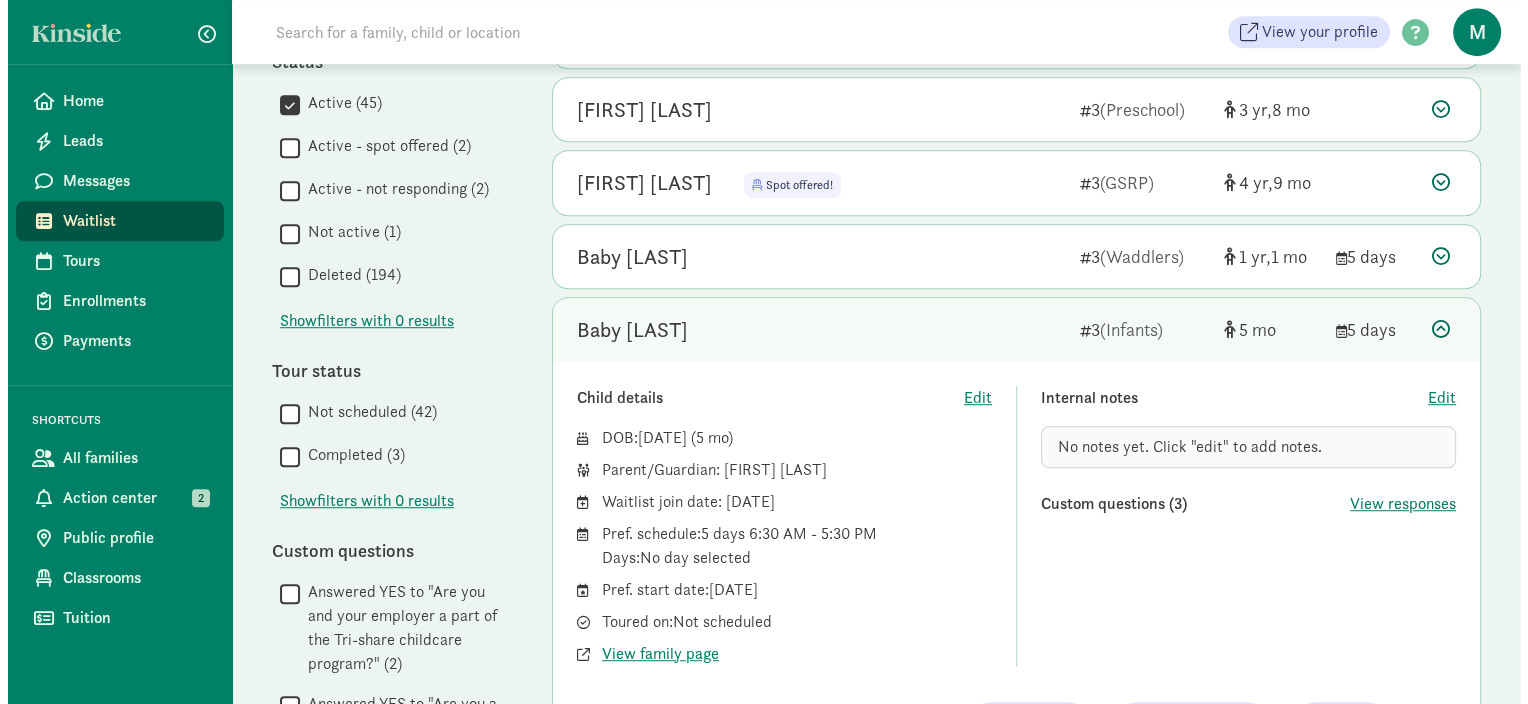 scroll, scrollTop: 1300, scrollLeft: 0, axis: vertical 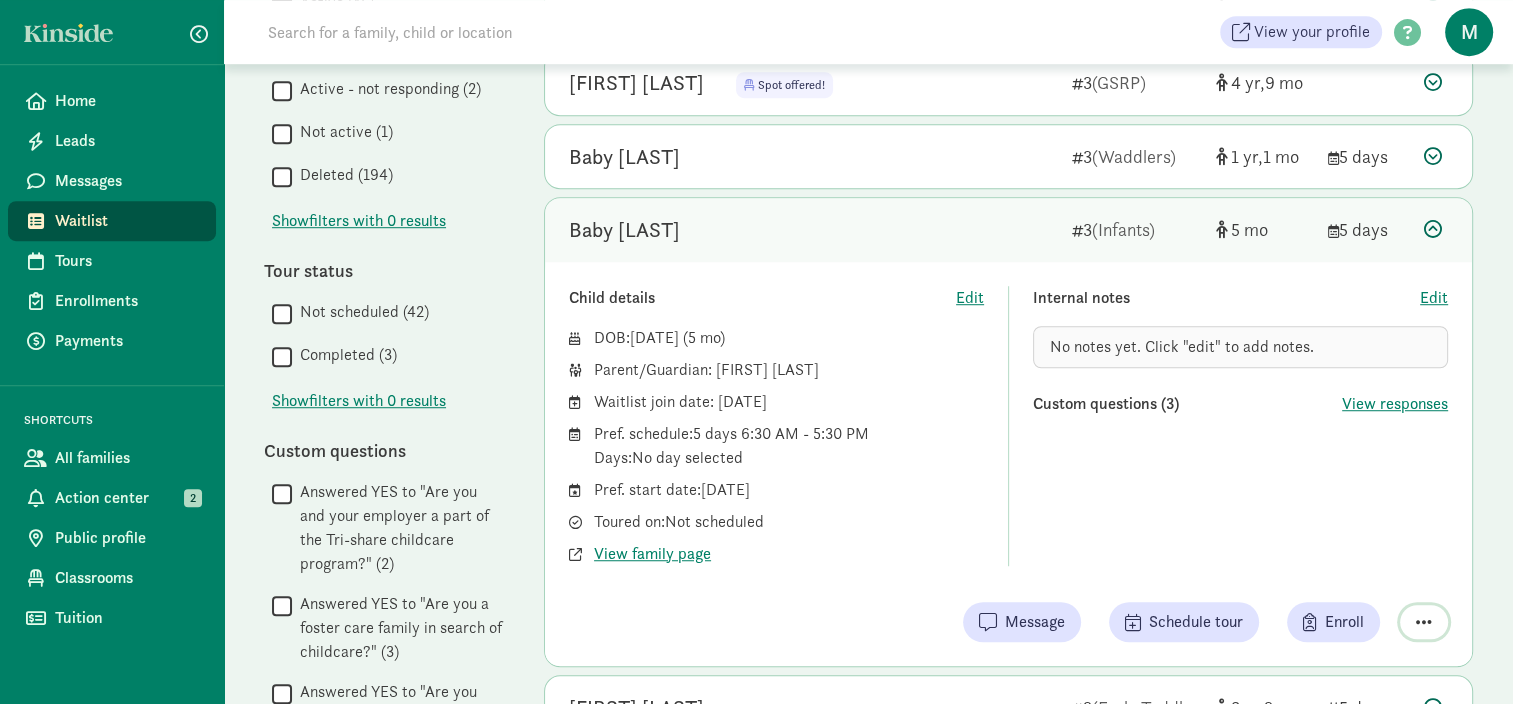 click at bounding box center [1424, 622] 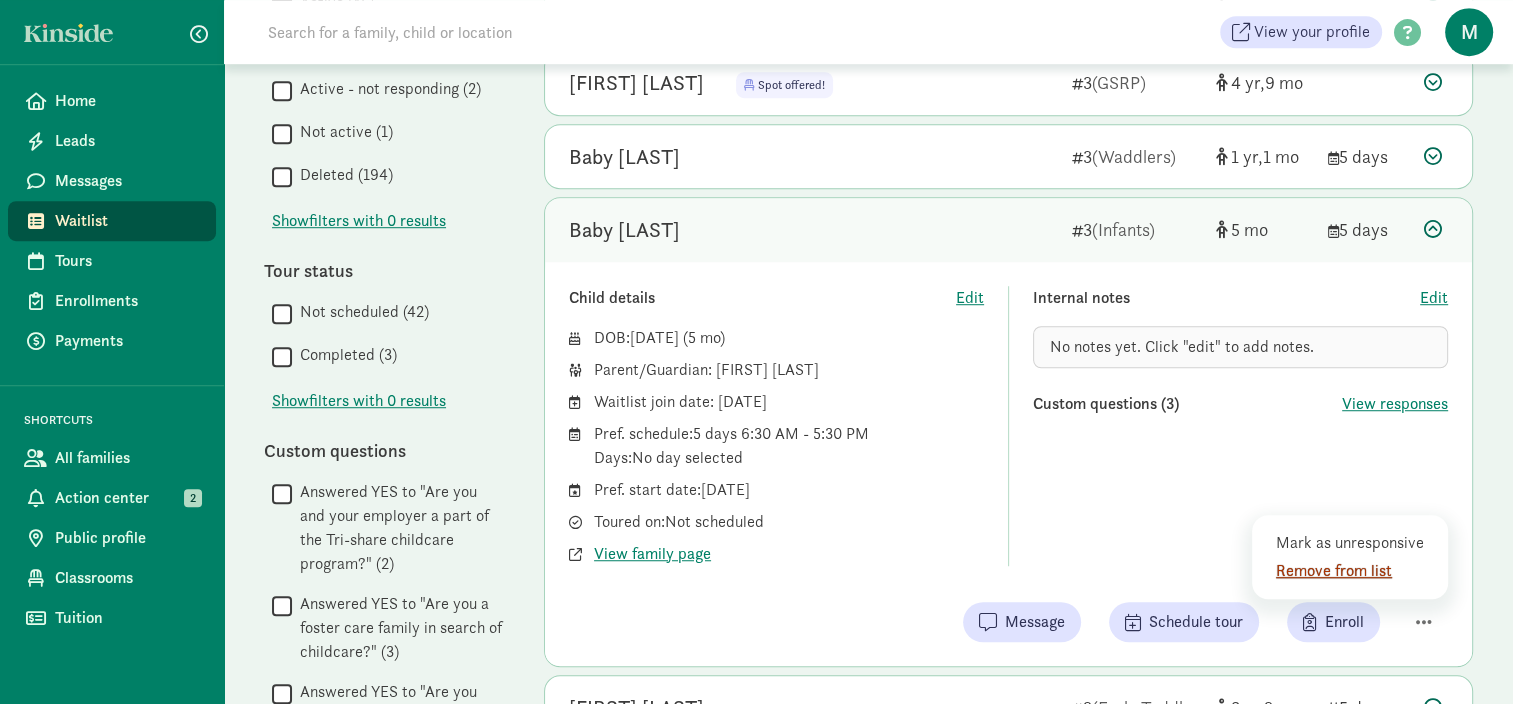 click on "Remove from list" 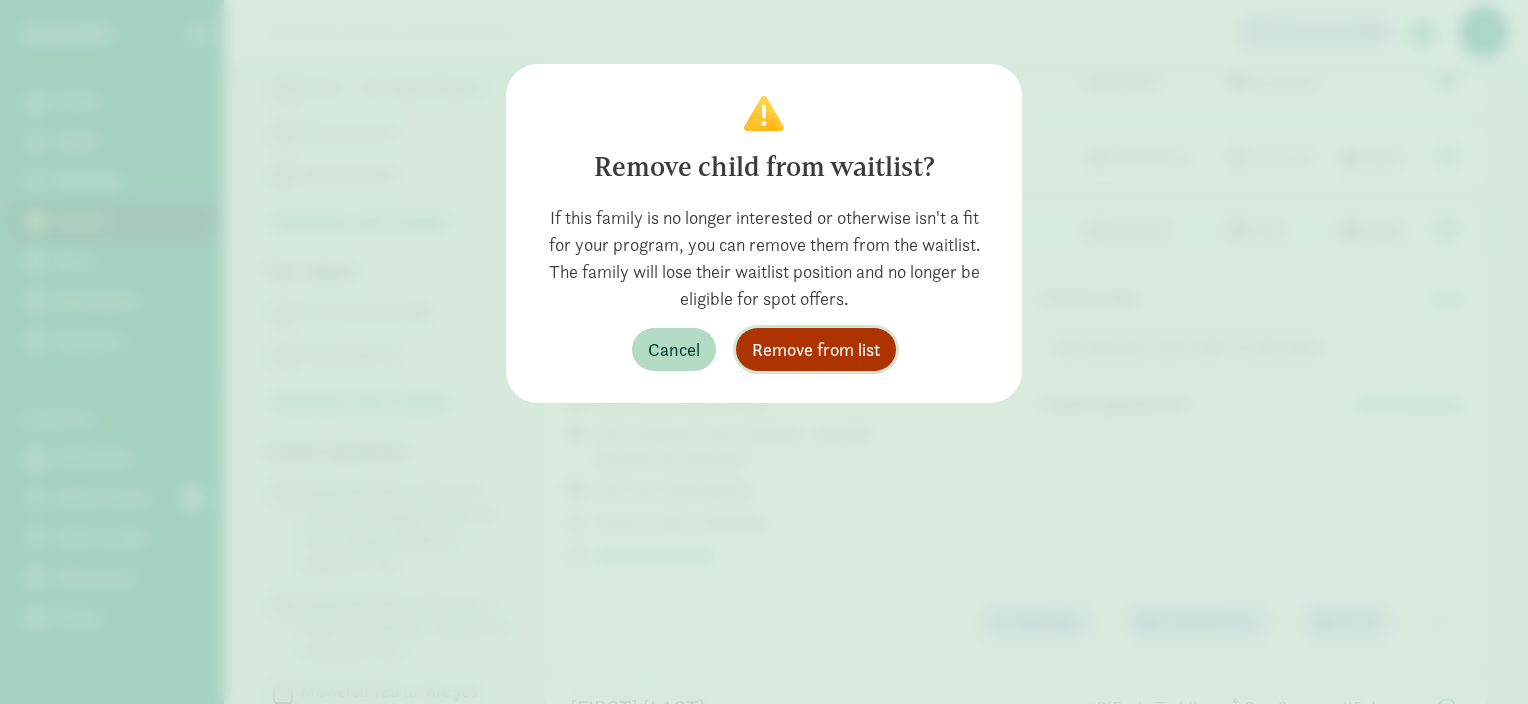 click on "Remove from list" at bounding box center [816, 349] 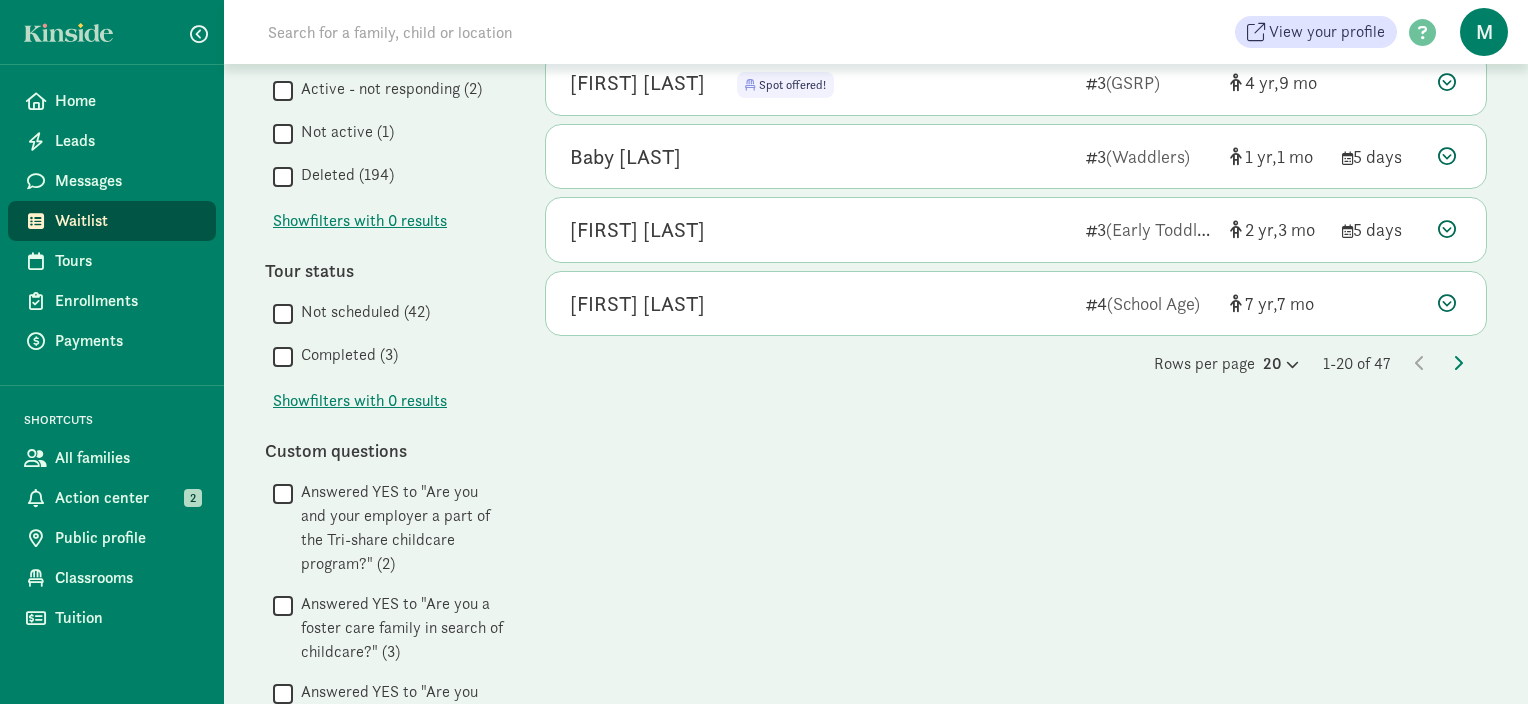 click on "My waitlist
Invite family
Export                   Show filters                       Filters     Reset   Age group       All age groups ([NUMBER])
Preschool ([NUMBER])
Early Toddlers ([NUMBER])
Waddlers ([NUMBER])
Older Toddler ([NUMBER])
GSRP ([NUMBER])
School Age ([NUMBER])
Infants ([NUMBER])
Show
filters with 0 results
Schedule        Before School Care [NUMBER] days ([NUMBER])
   After School Care [NUMBER] days ([NUMBER])
   Before and After School Care [NUMBER] day ([NUMBER])
   After School care [NUMBER] day ([NUMBER])
   Before School Care [NUMBER] day ([NUMBER])
   Full Time Infant Care [NUMBER] days ([NUMBER])
   [NUMBER] to [NUMBER] Years [NUMBER] days ([NUMBER])
   Spring Break [NUMBER] days ([NUMBER])
   Birth to [NUMBER] [NUMBER] day ([NUMBER])
Show
filters with 0 results
Status        Active ([NUMBER])
   Active - spot offered ([NUMBER])
         " 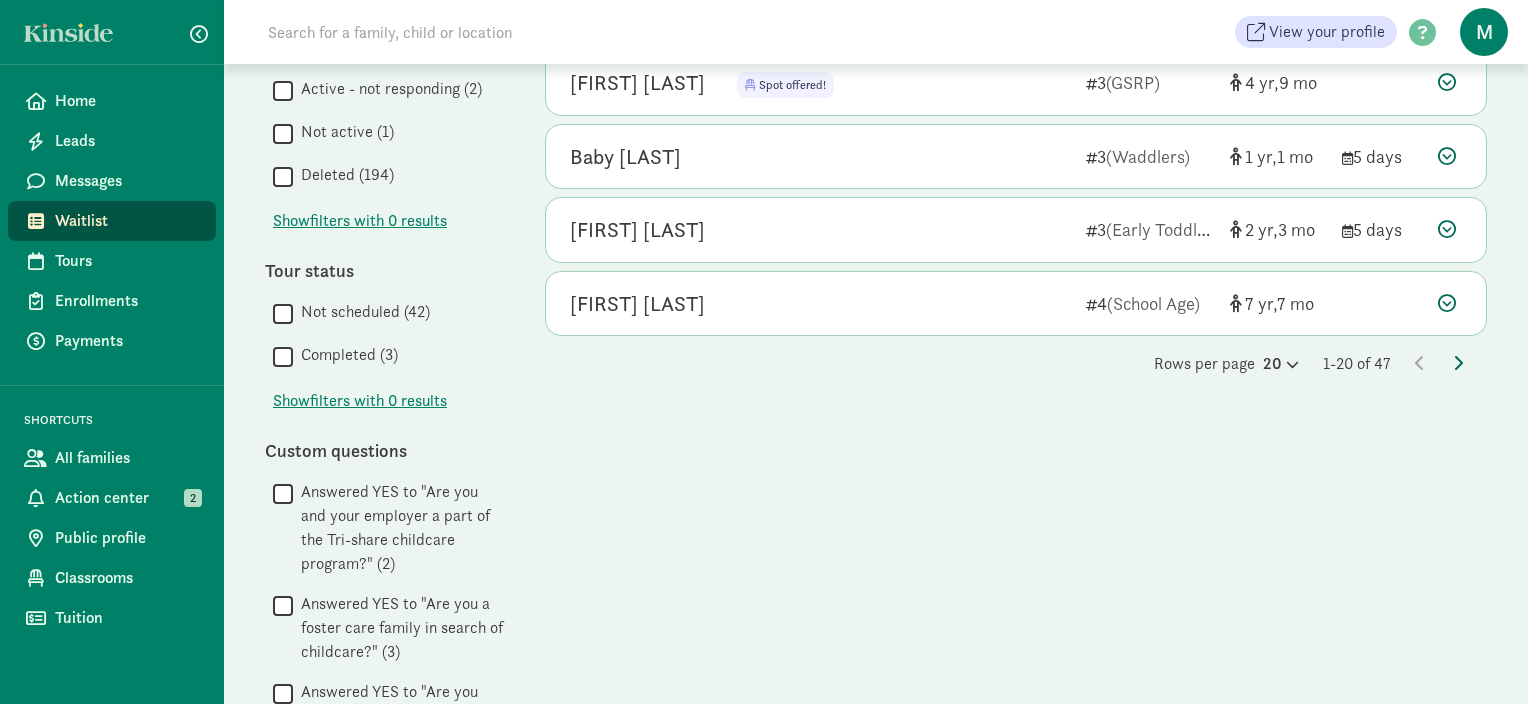 click at bounding box center (1458, 363) 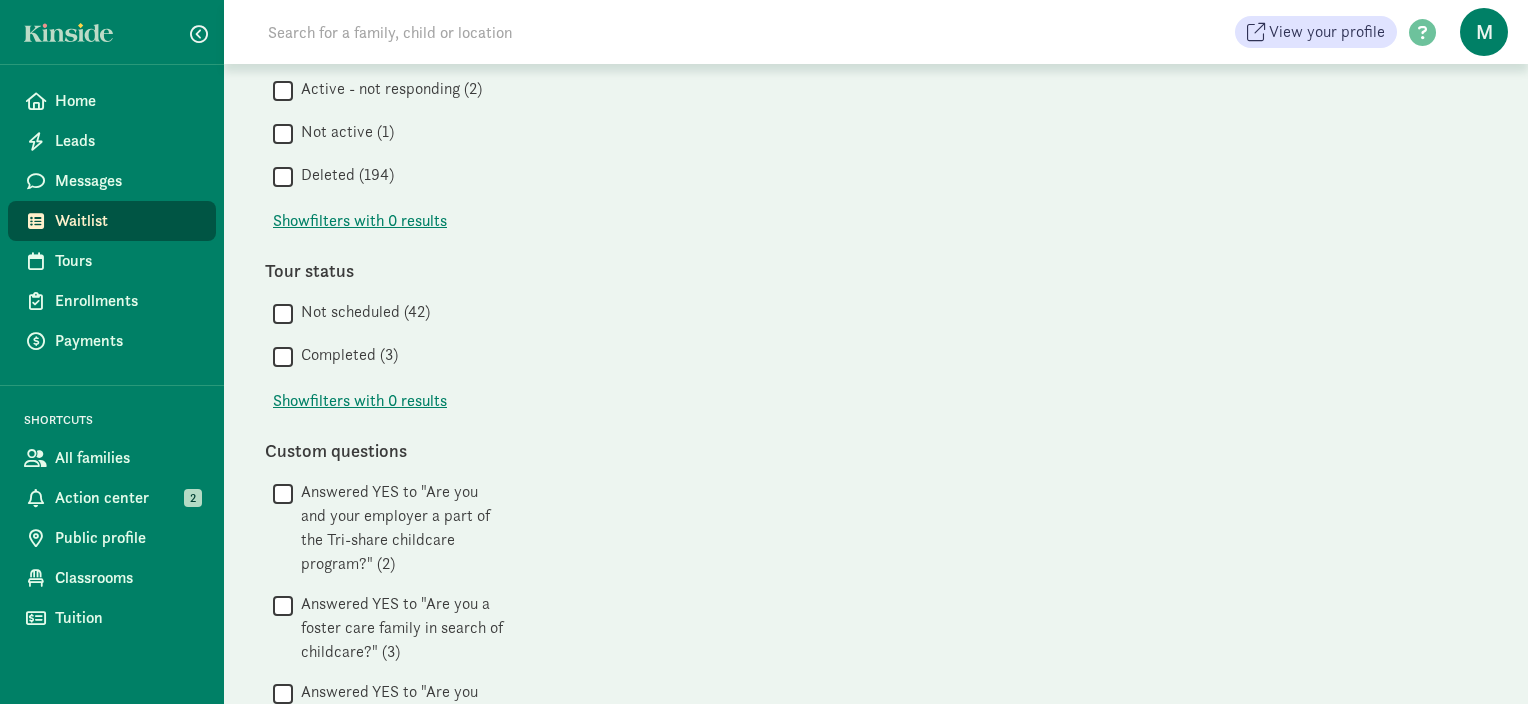 scroll, scrollTop: 0, scrollLeft: 0, axis: both 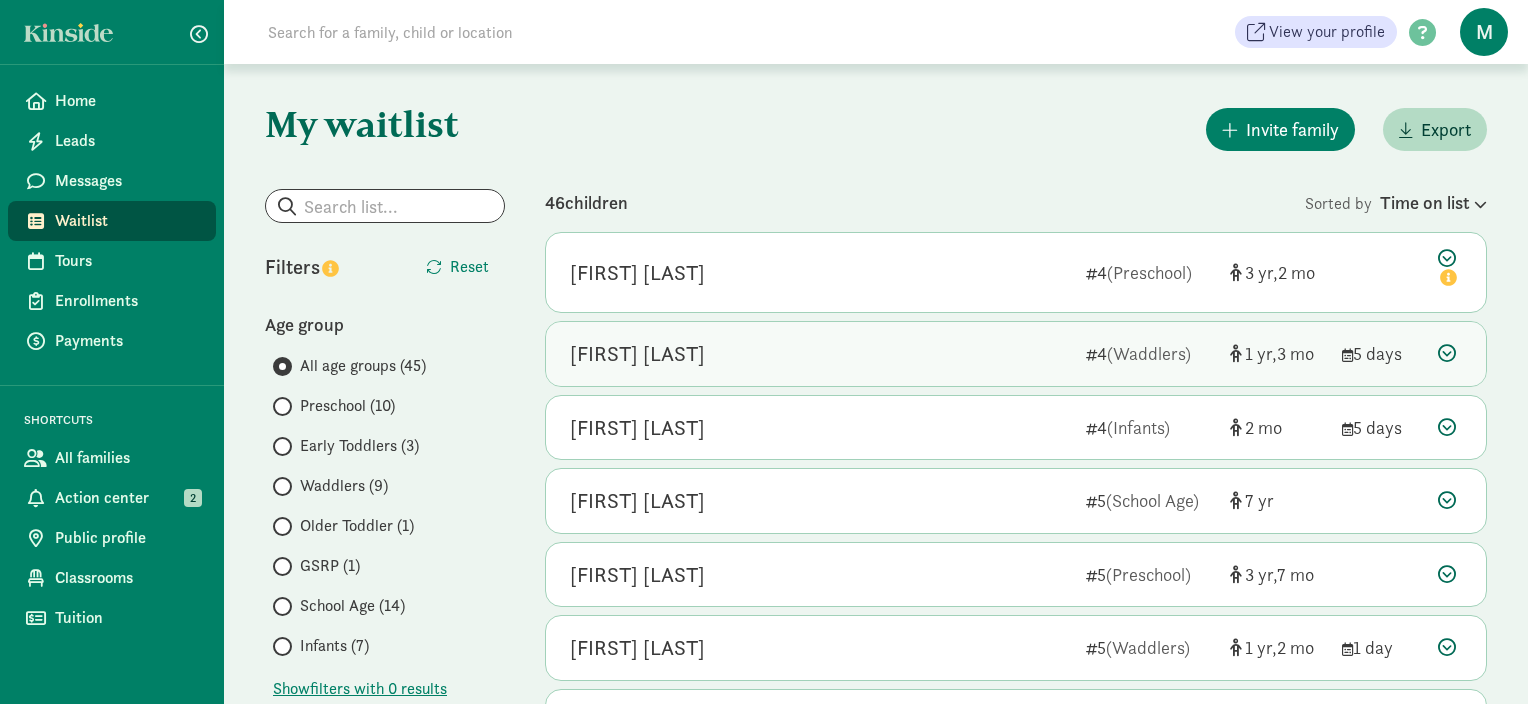 click at bounding box center [1447, 353] 